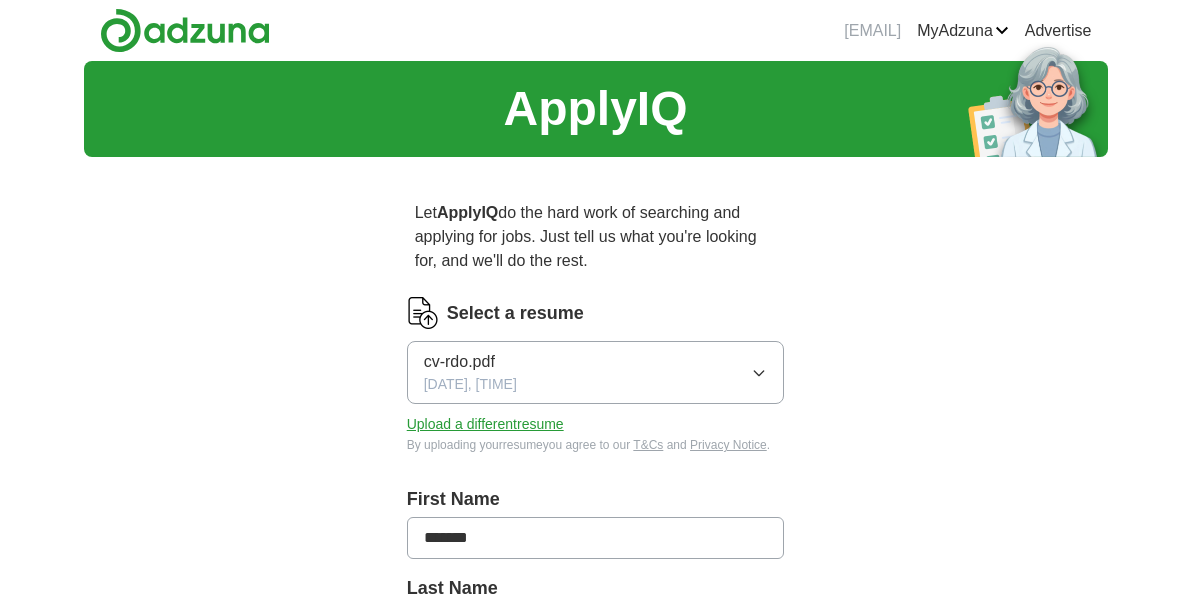scroll, scrollTop: 0, scrollLeft: 0, axis: both 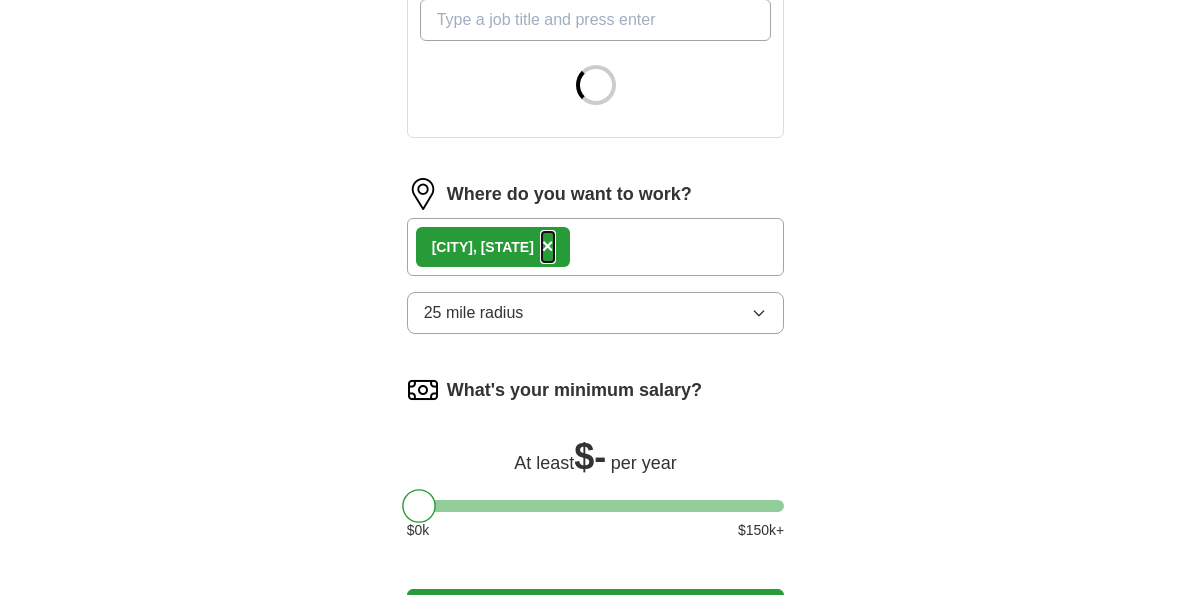 click on "×" at bounding box center [548, 246] 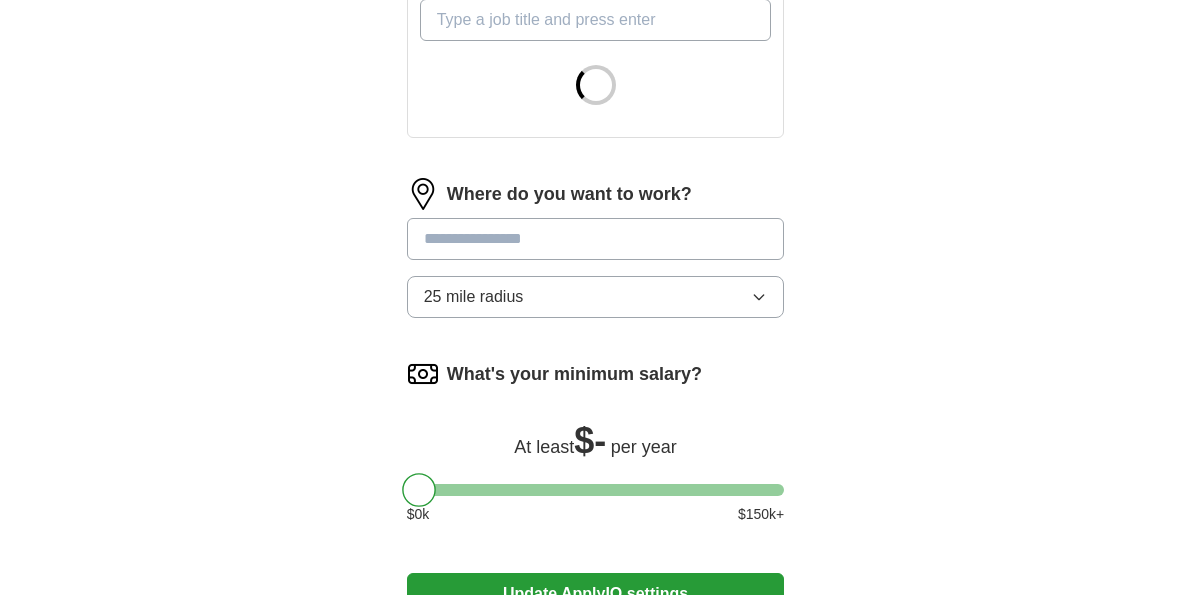 click at bounding box center (596, 239) 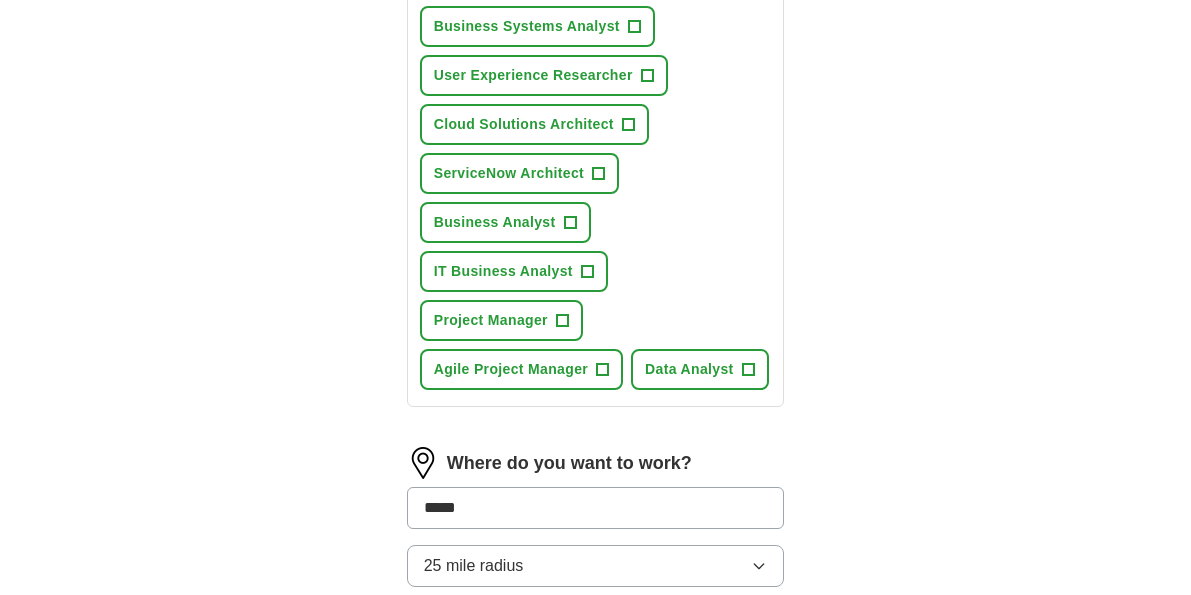 scroll, scrollTop: 1522, scrollLeft: 0, axis: vertical 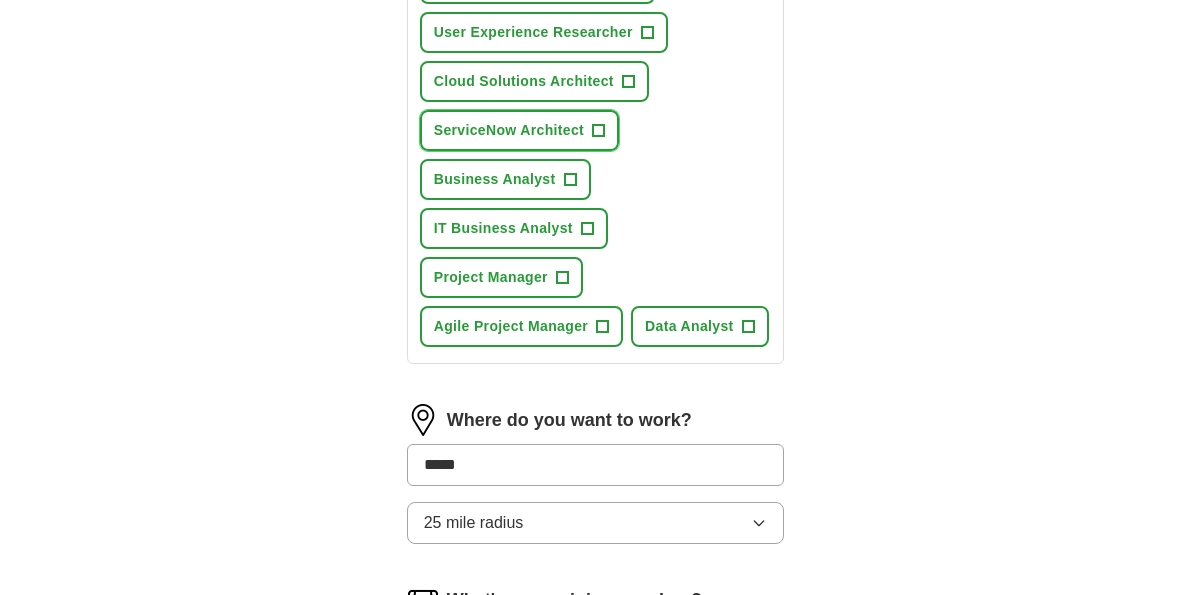 click on "ServiceNow Architect" at bounding box center [509, 130] 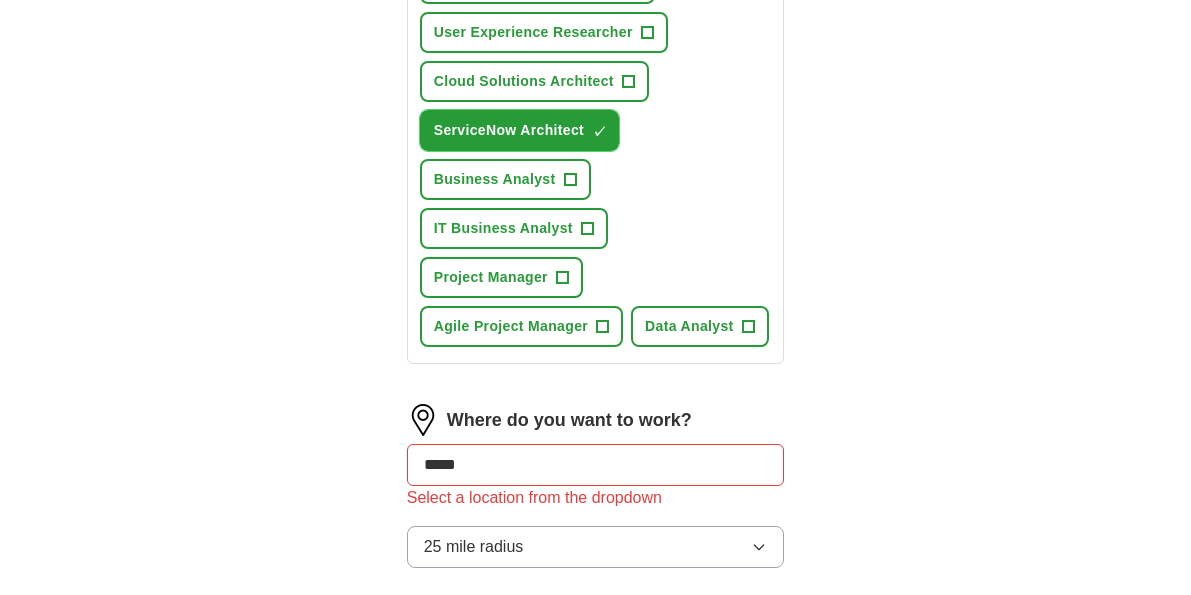 scroll, scrollTop: 1456, scrollLeft: 0, axis: vertical 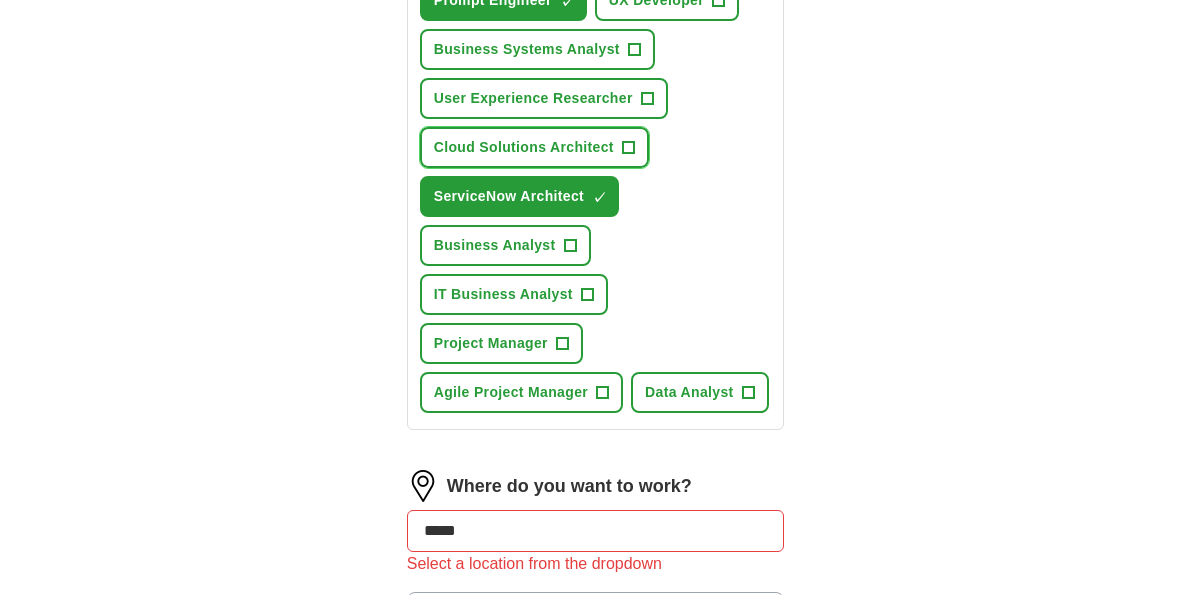 click on "Cloud Solutions Architect +" at bounding box center [534, 147] 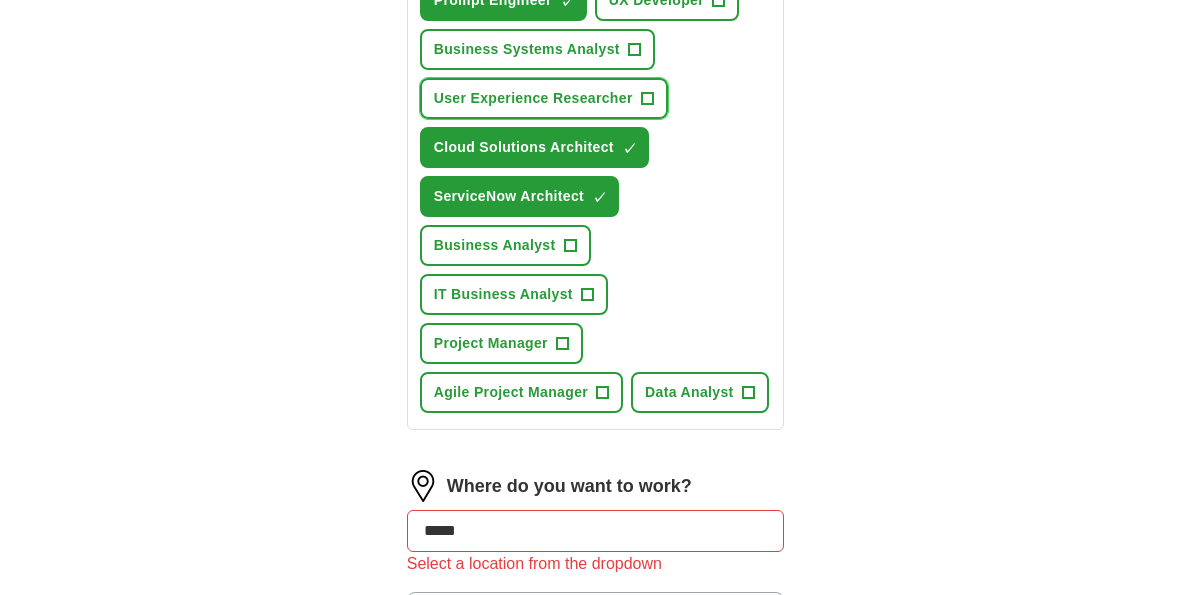 click on "User Experience Researcher" at bounding box center [533, 98] 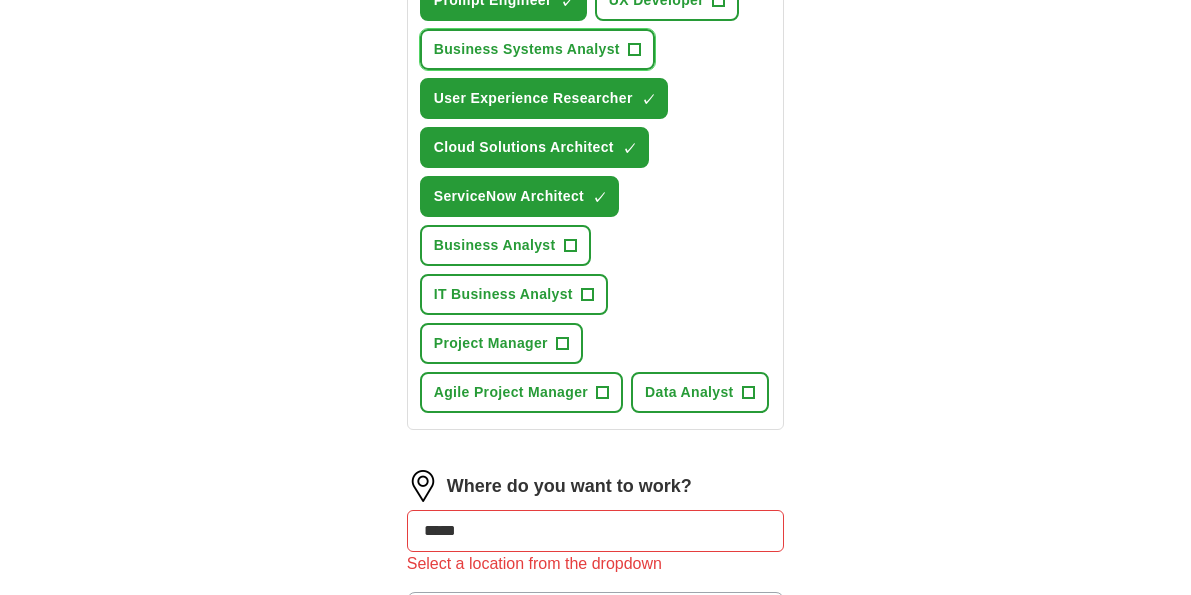 click on "Business Systems Analyst" at bounding box center [527, 49] 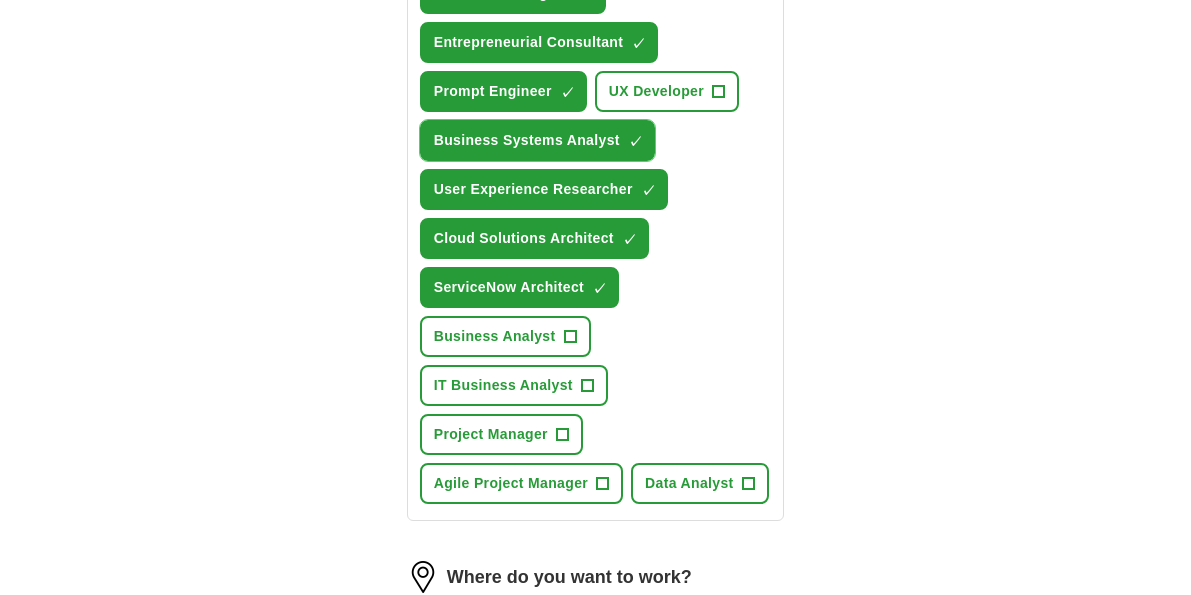 scroll, scrollTop: 1360, scrollLeft: 0, axis: vertical 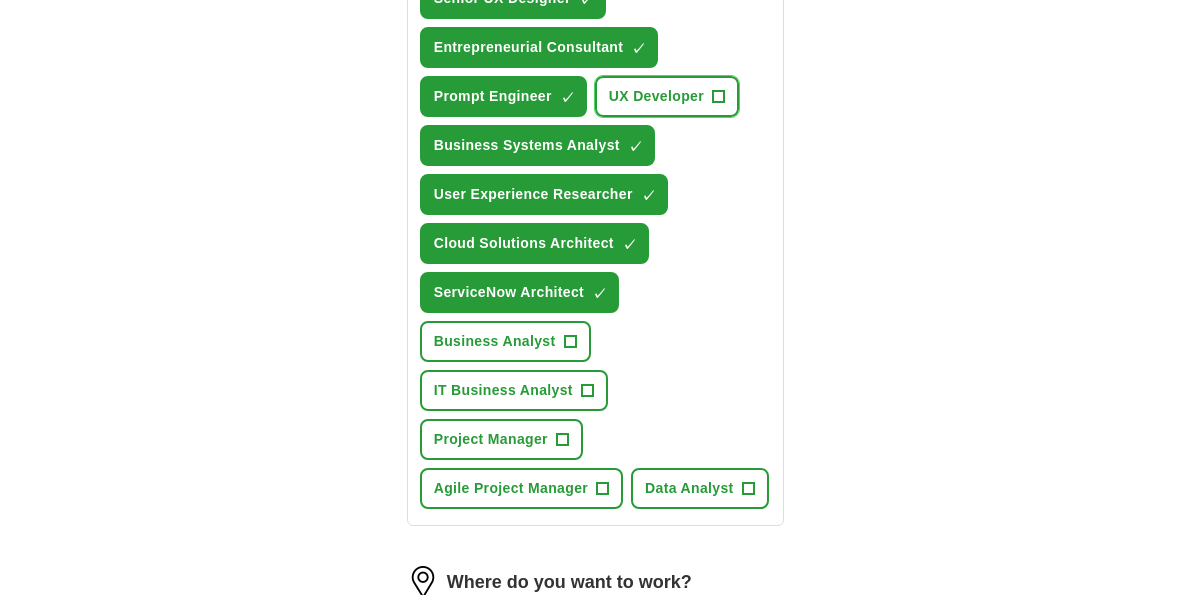 click on "UX Developer" at bounding box center (656, 96) 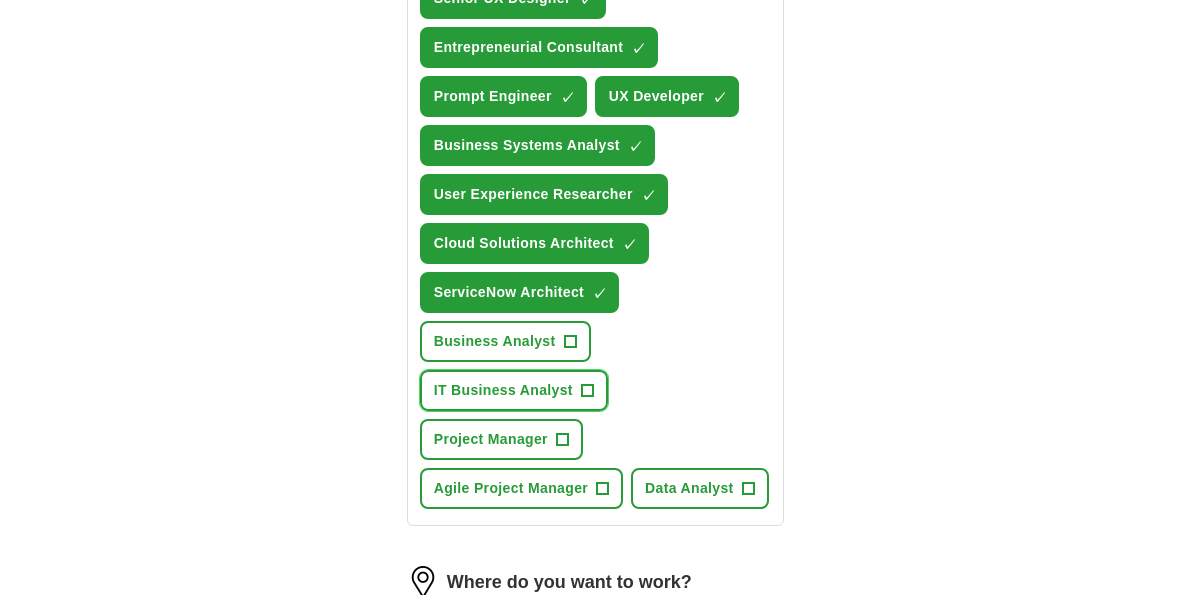 click on "IT Business Analyst" at bounding box center (503, 390) 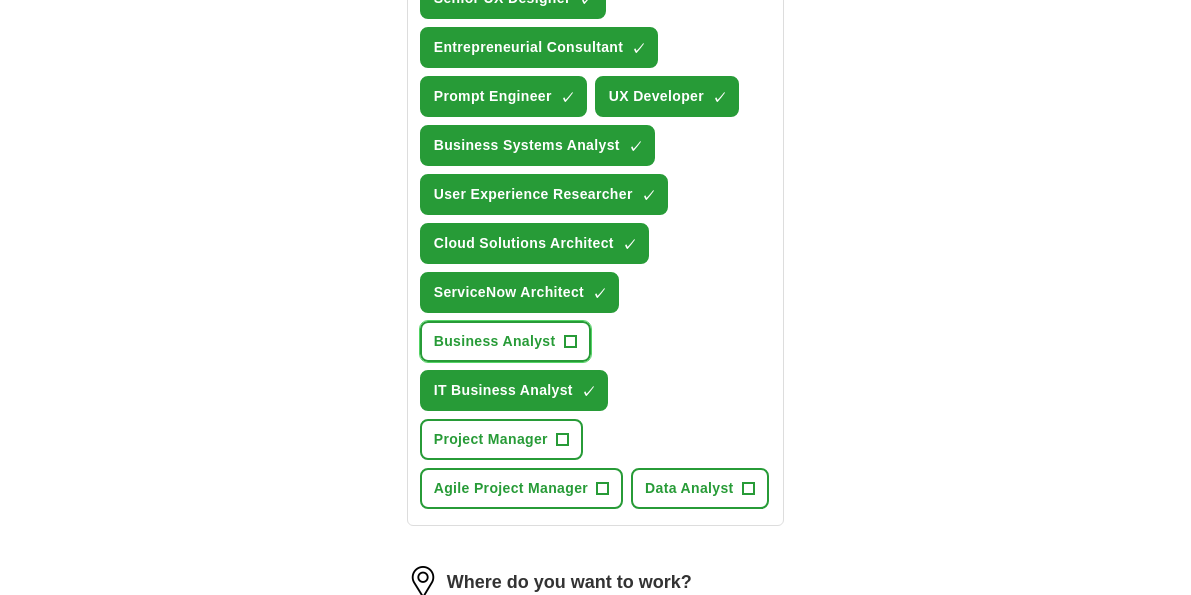 click on "Business Analyst" at bounding box center [495, 341] 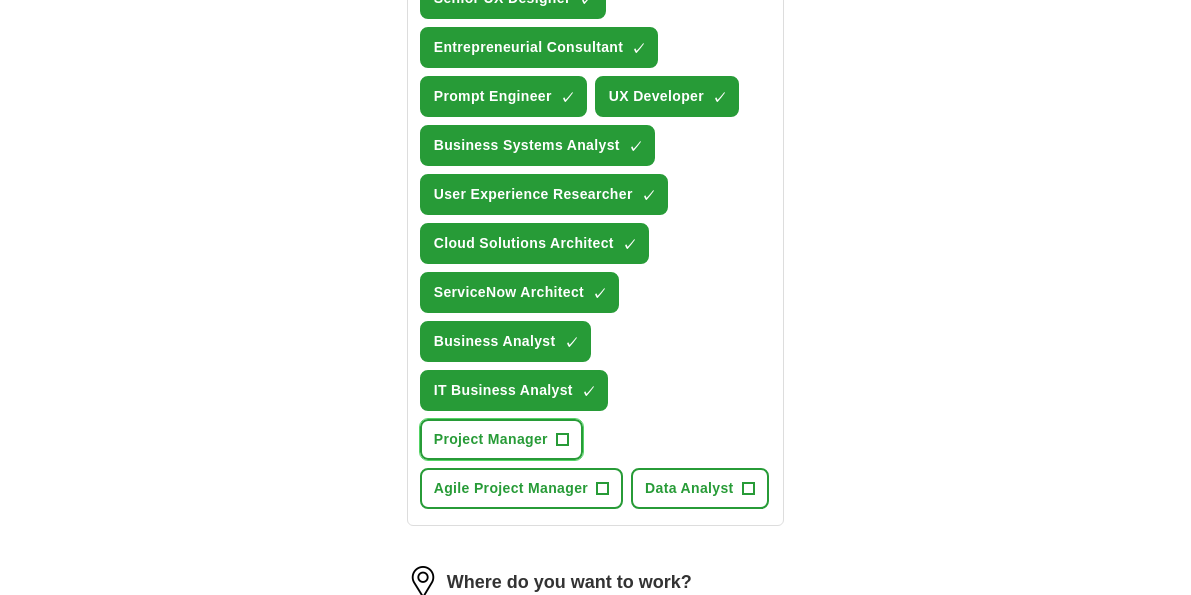 click on "Project Manager" at bounding box center [491, 439] 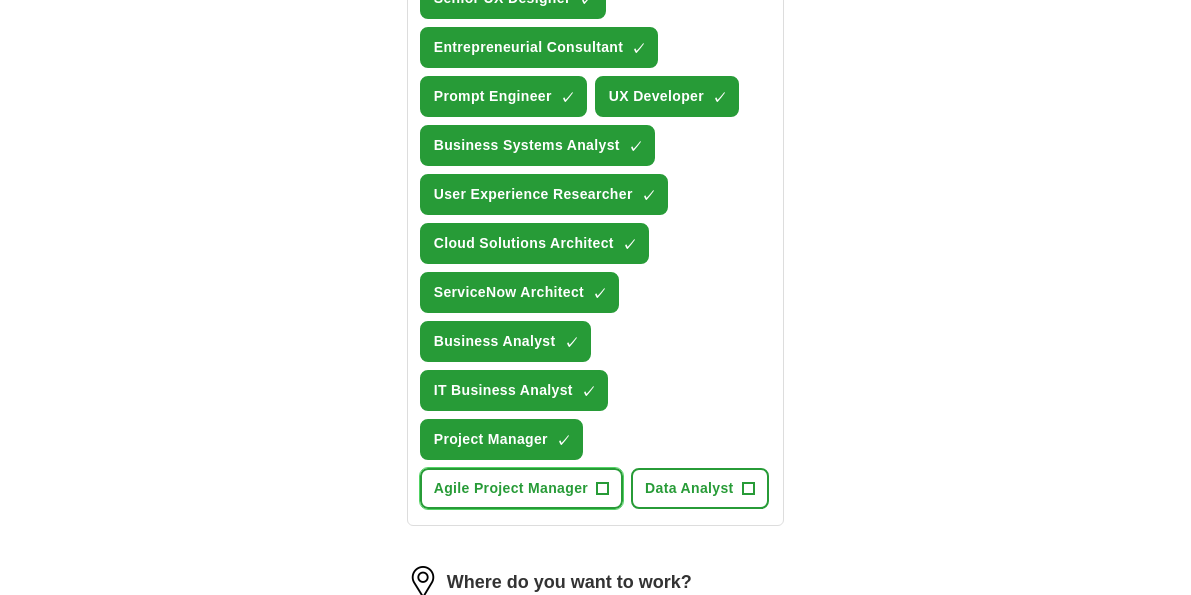 click on "Agile Project Manager" at bounding box center (511, 488) 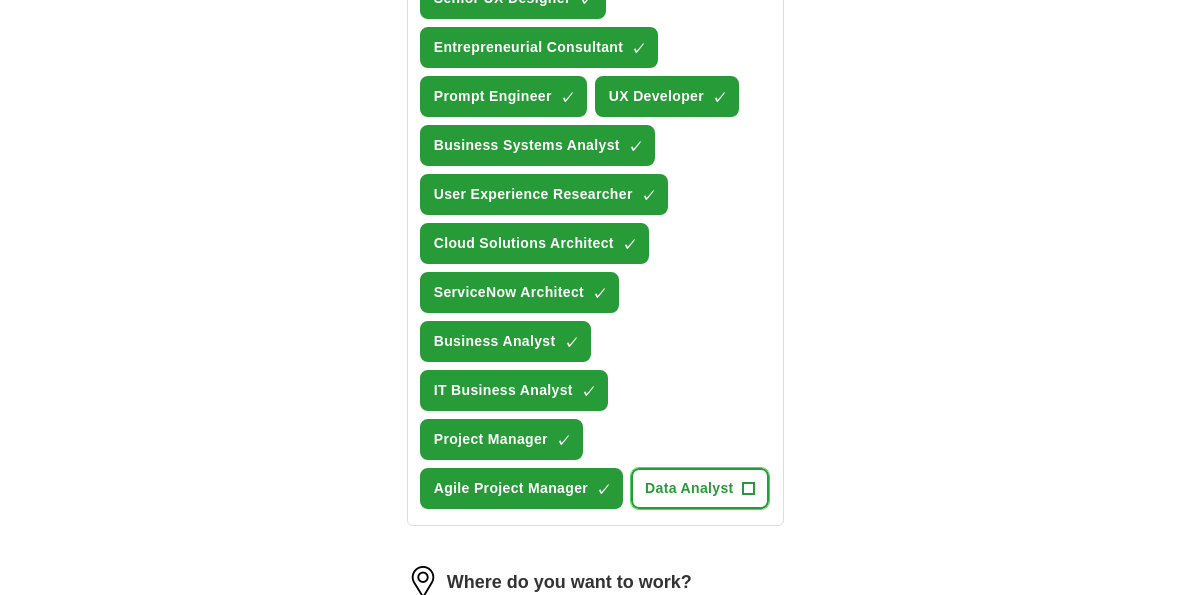 click on "Data Analyst" at bounding box center (689, 488) 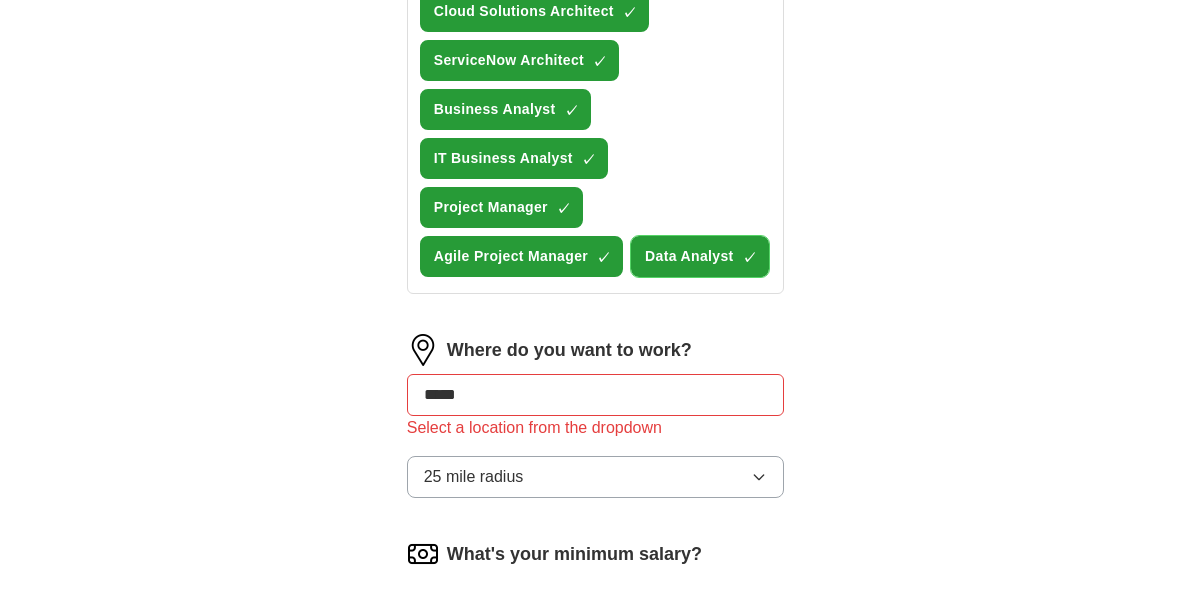 scroll, scrollTop: 1596, scrollLeft: 0, axis: vertical 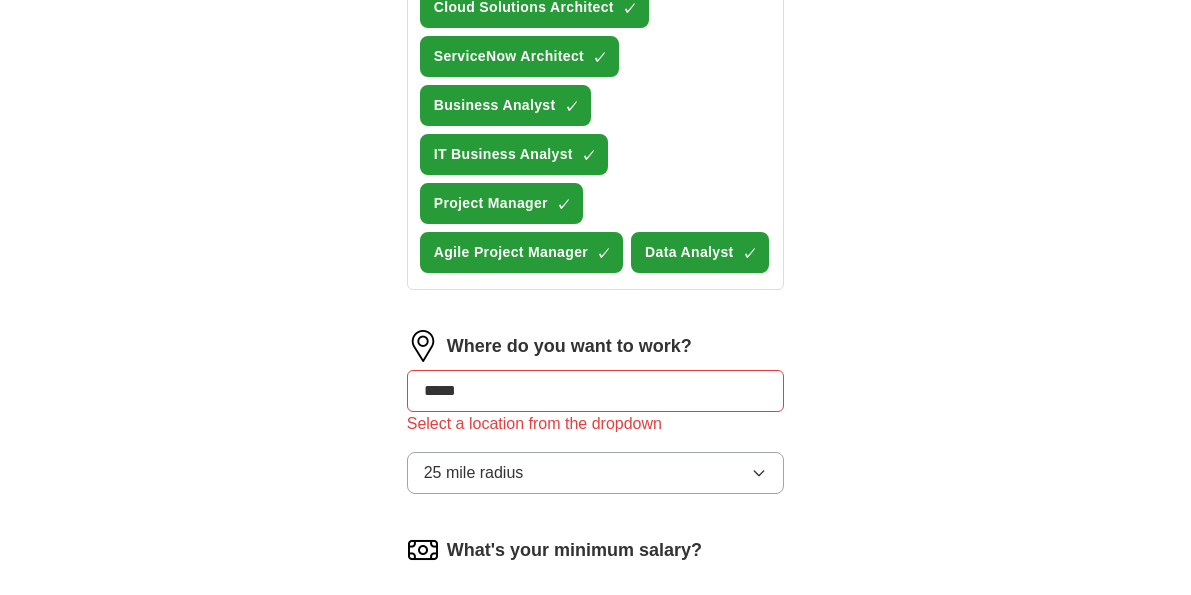 click on "*****" at bounding box center [596, 391] 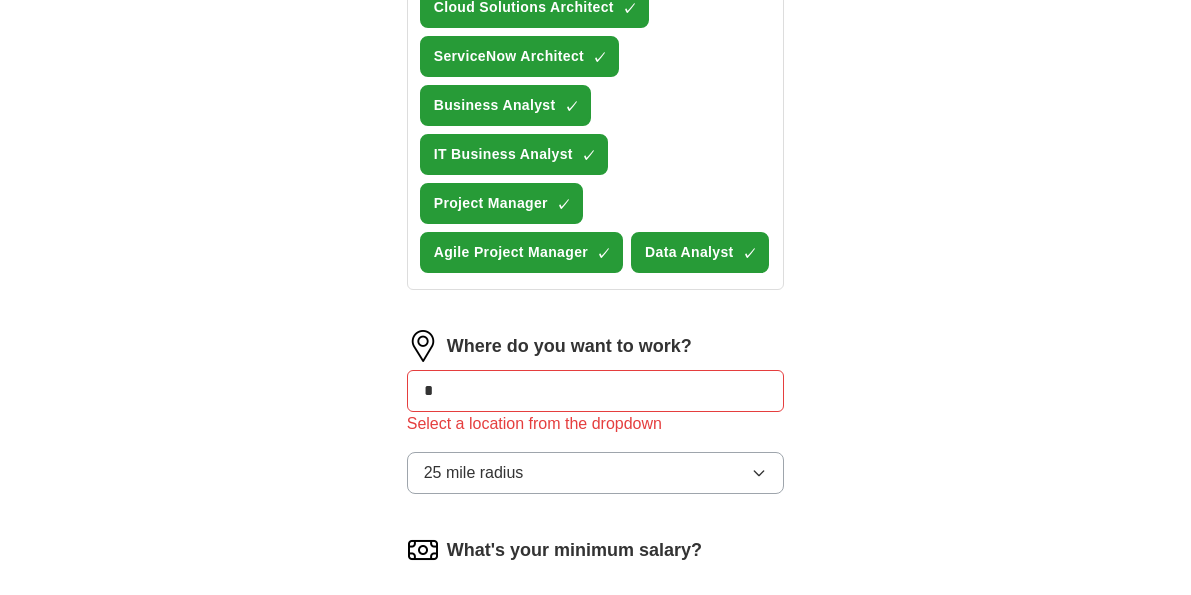 type on "*" 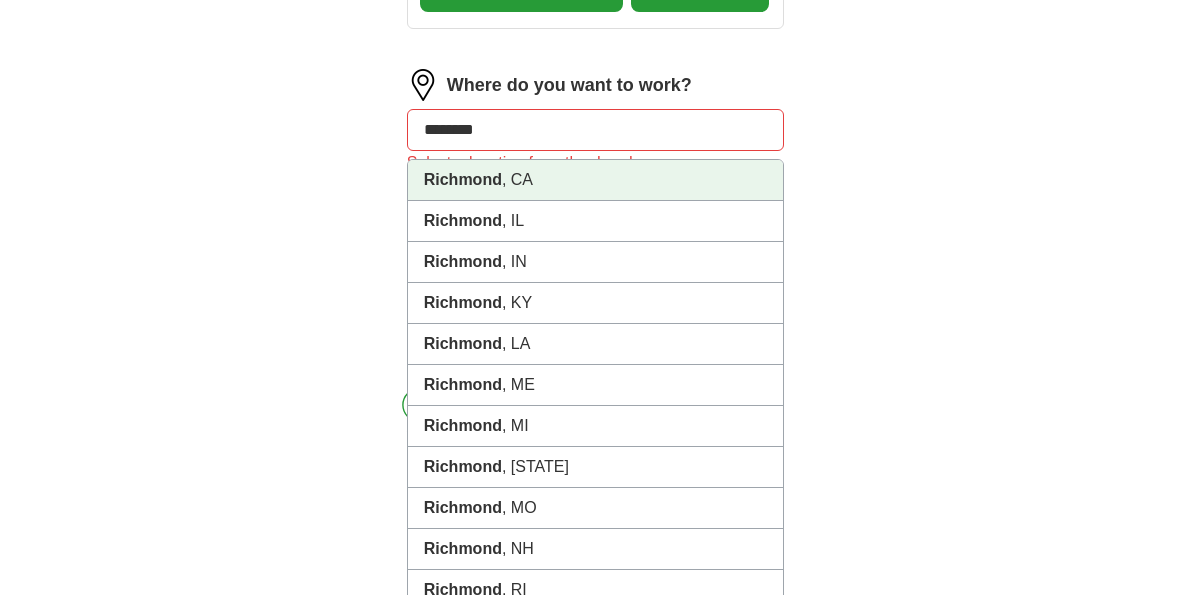 scroll, scrollTop: 1874, scrollLeft: 0, axis: vertical 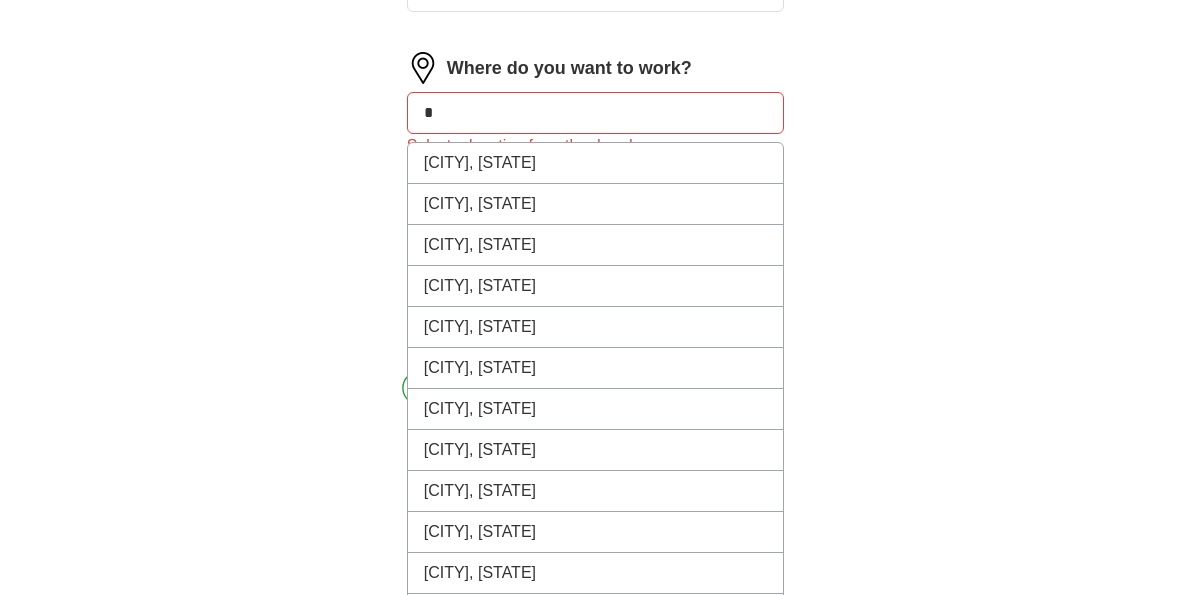 type on "*" 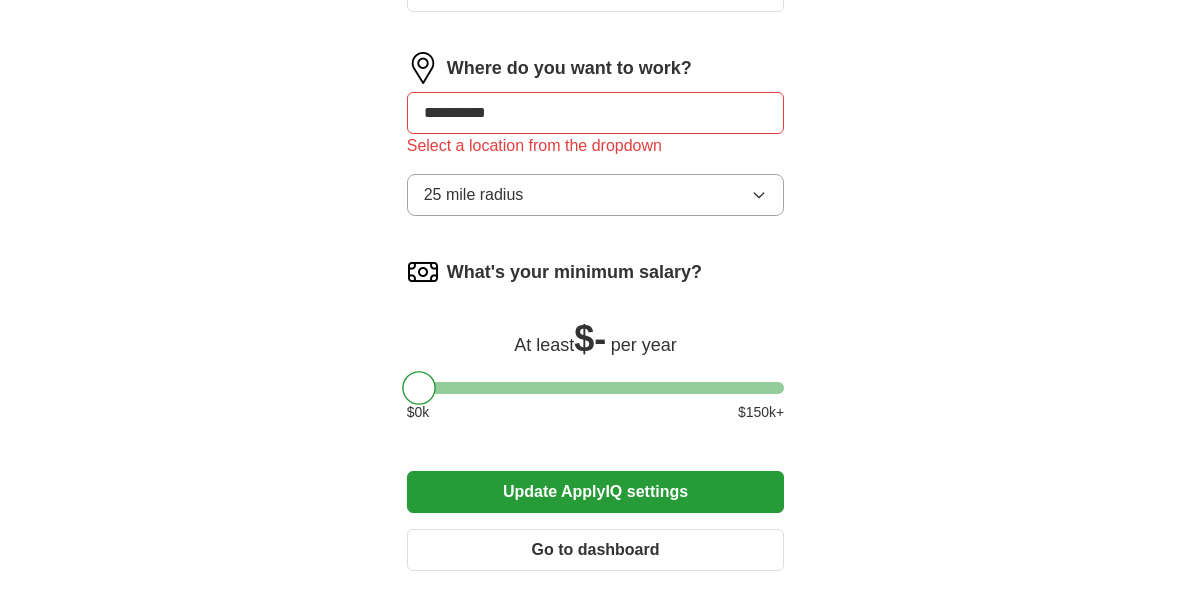 type on "**********" 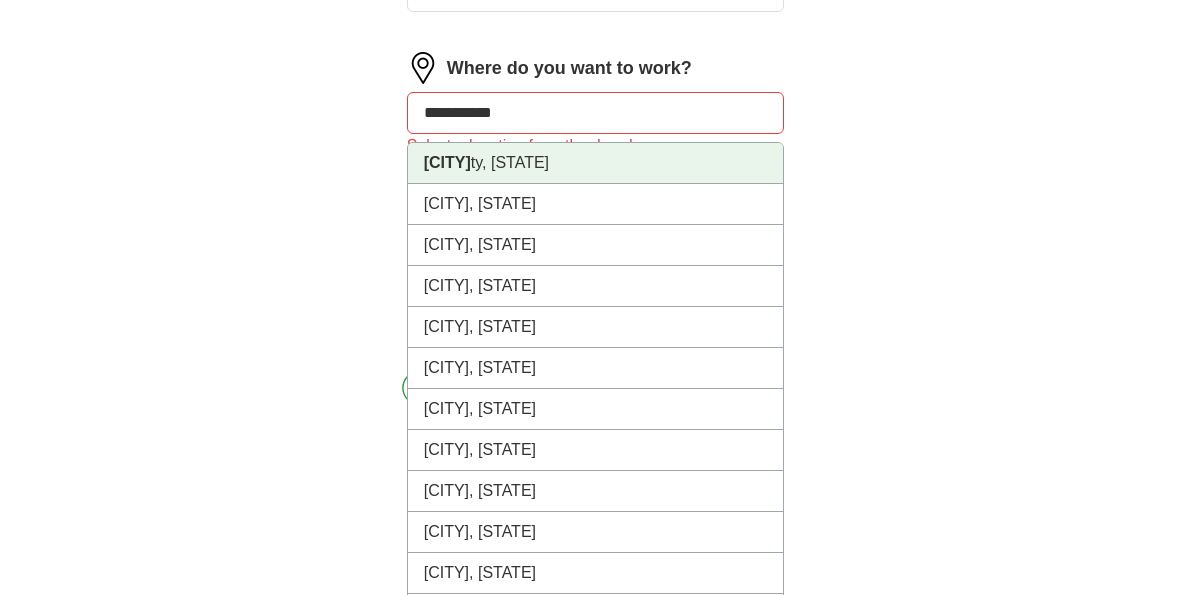 click on "[CITY] [STATE], [STATE]" at bounding box center [596, 163] 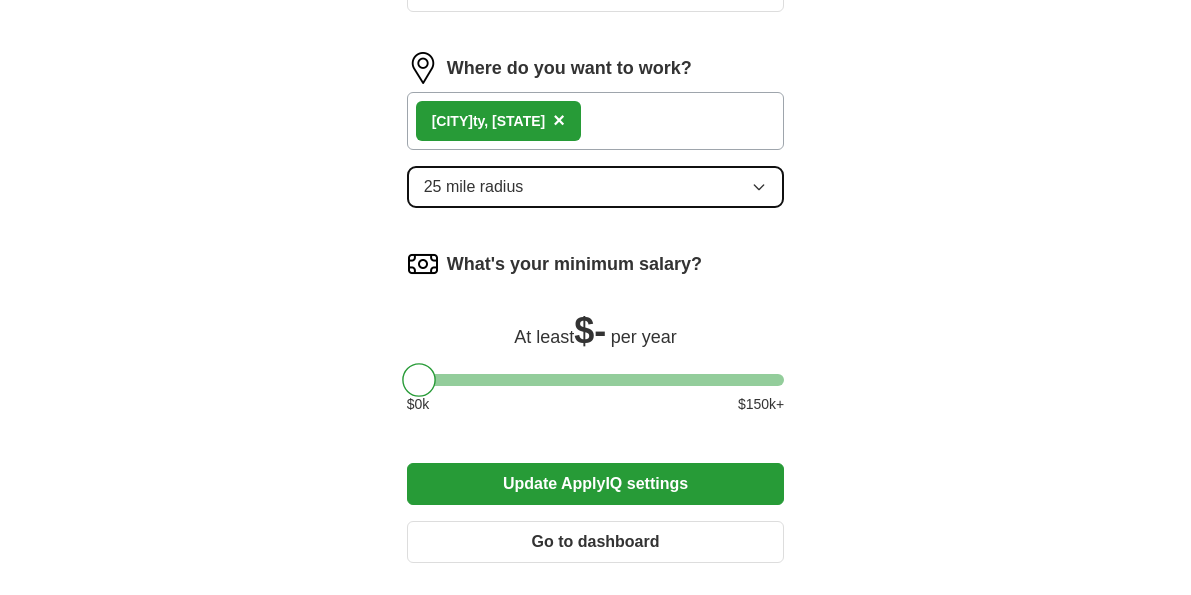 click on "25 mile radius" at bounding box center [596, 187] 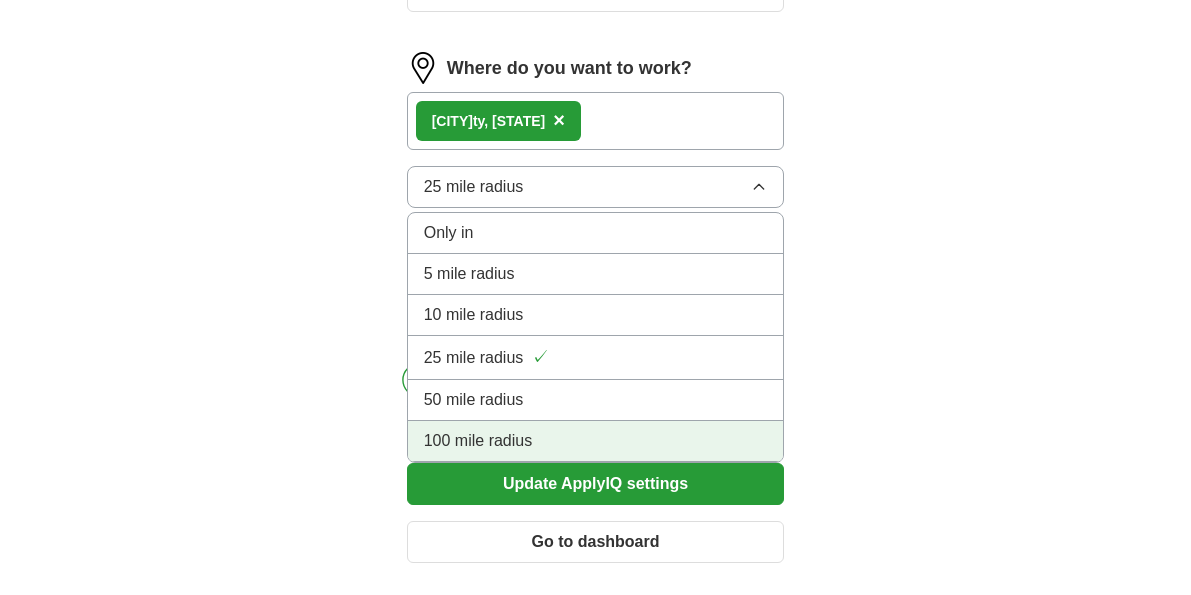 click on "100 mile radius" at bounding box center [596, 441] 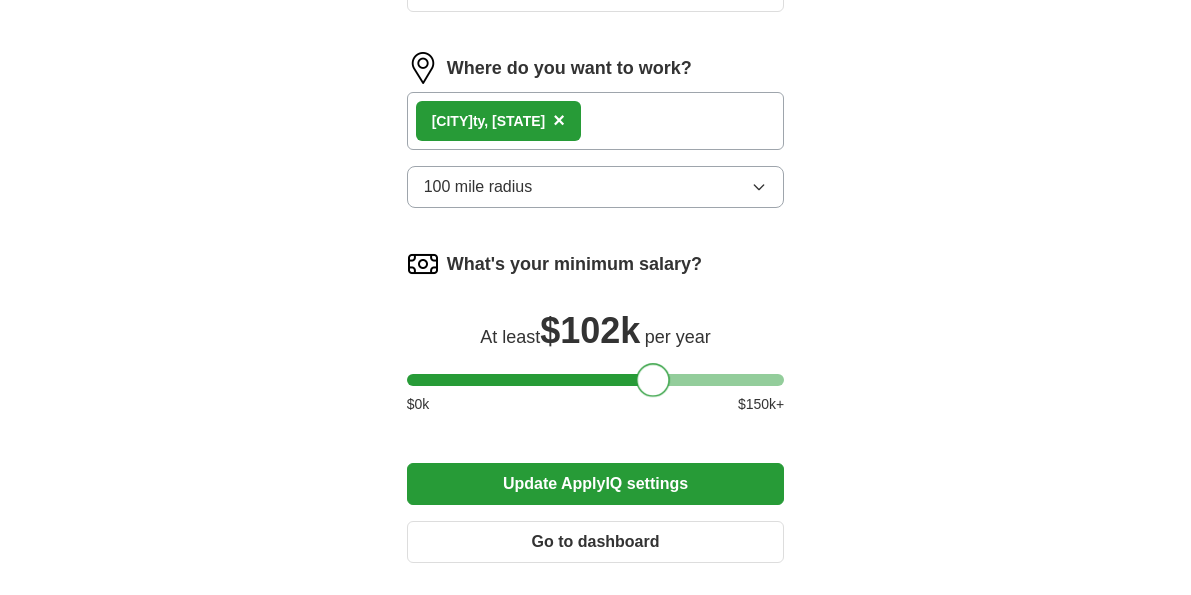 drag, startPoint x: 420, startPoint y: 381, endPoint x: 655, endPoint y: 381, distance: 235 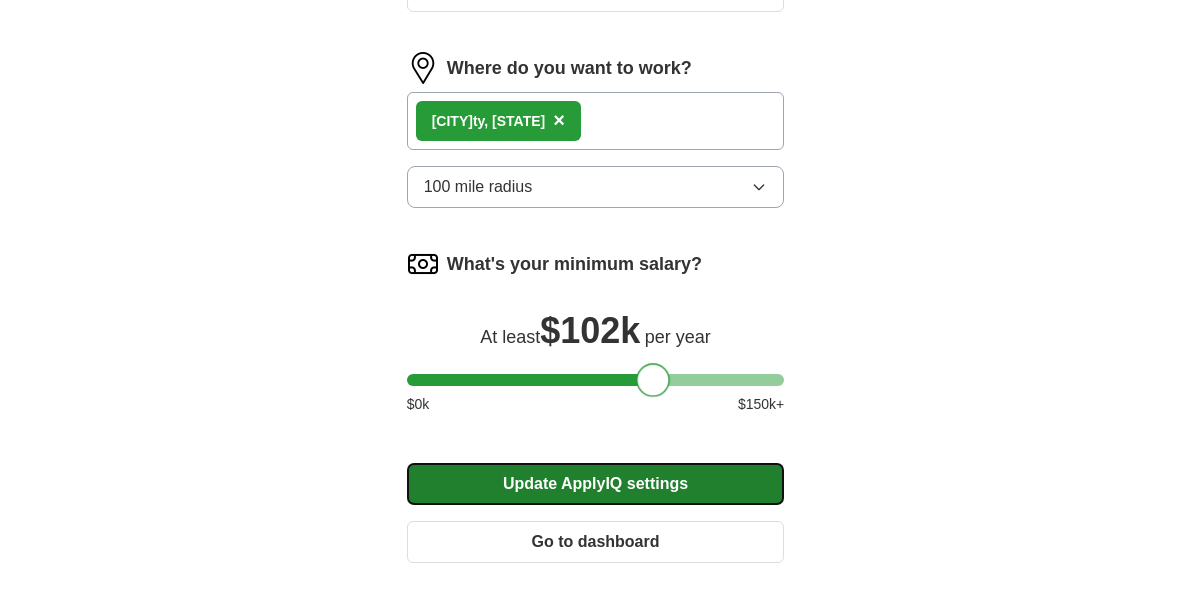 click on "Update ApplyIQ settings" at bounding box center (596, 484) 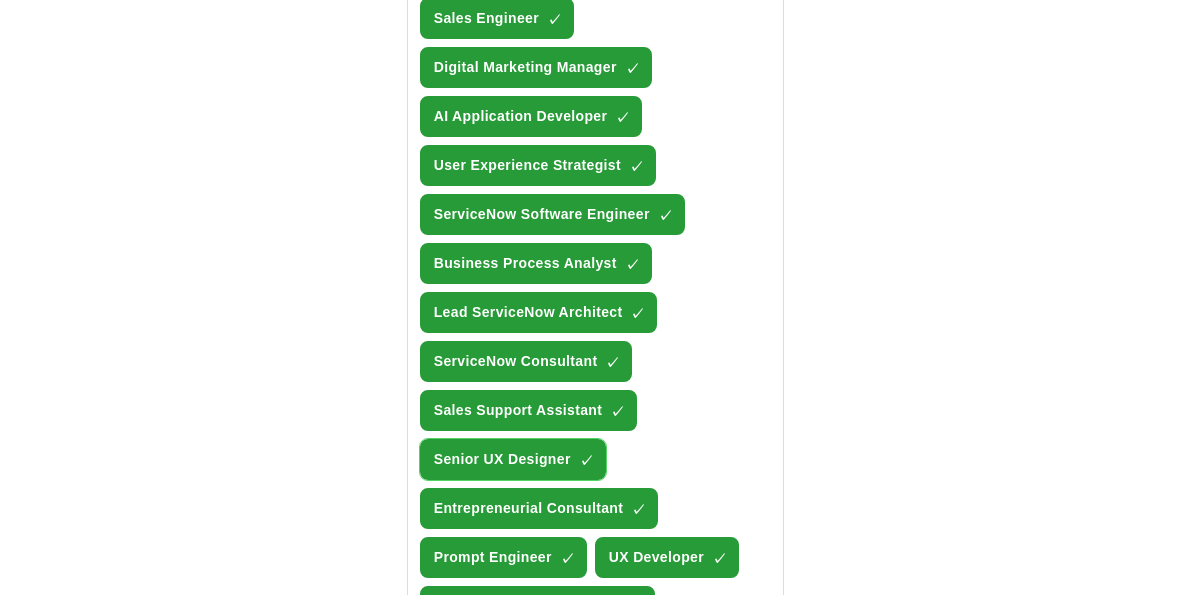 click on "Senior UX Designer" at bounding box center (502, 459) 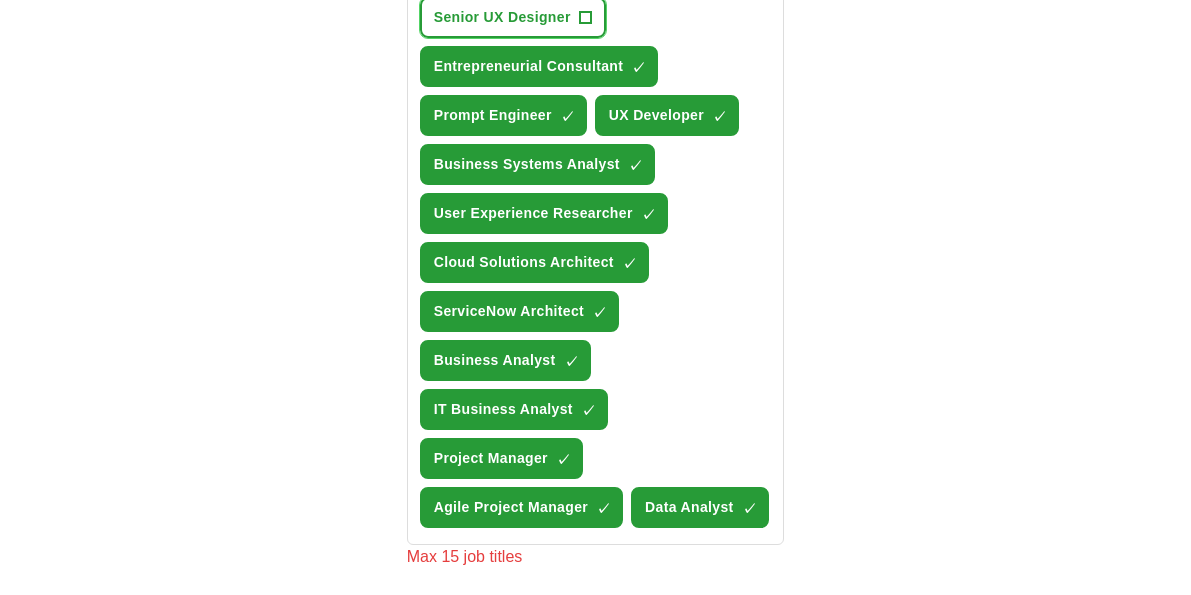 scroll, scrollTop: 1345, scrollLeft: 0, axis: vertical 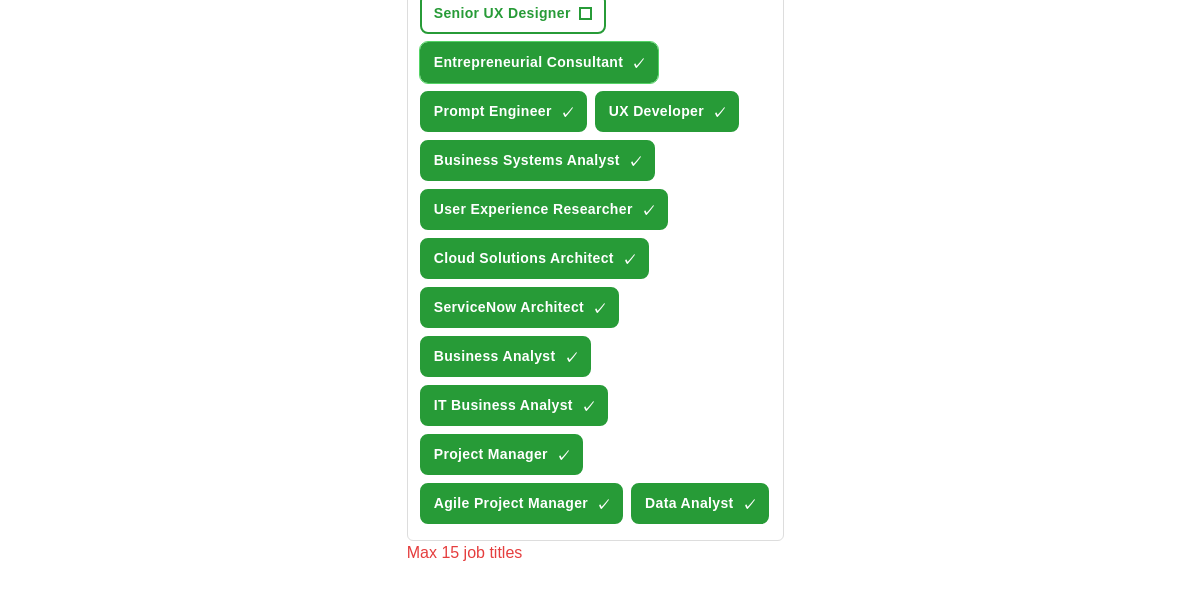 click on "Entrepreneurial Consultant" at bounding box center [529, 62] 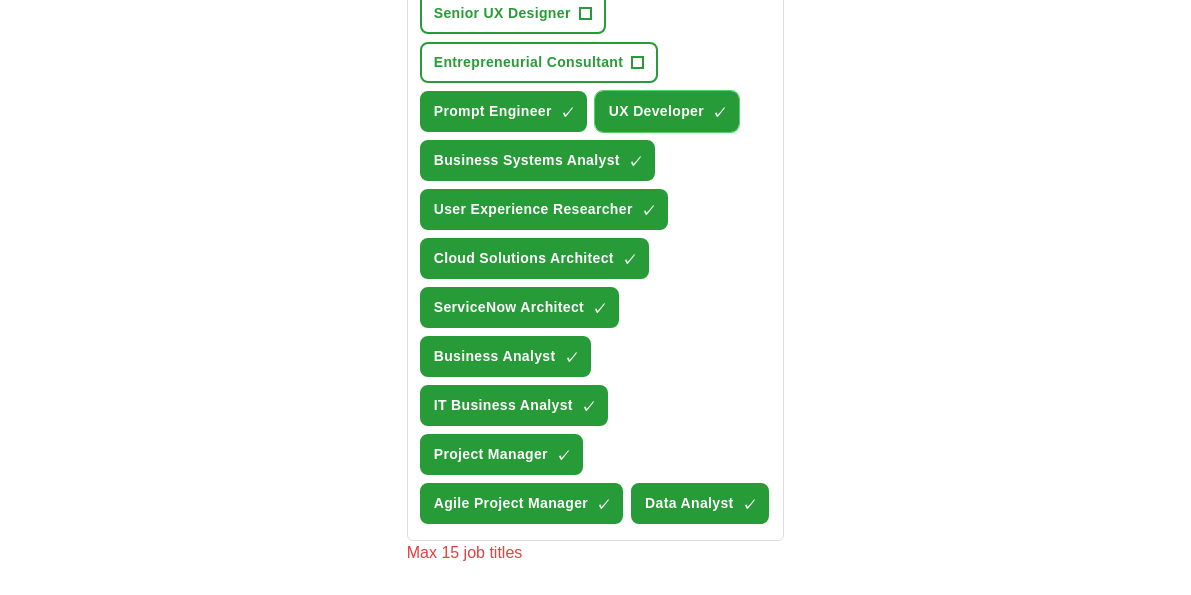 click on "UX Developer" at bounding box center (656, 111) 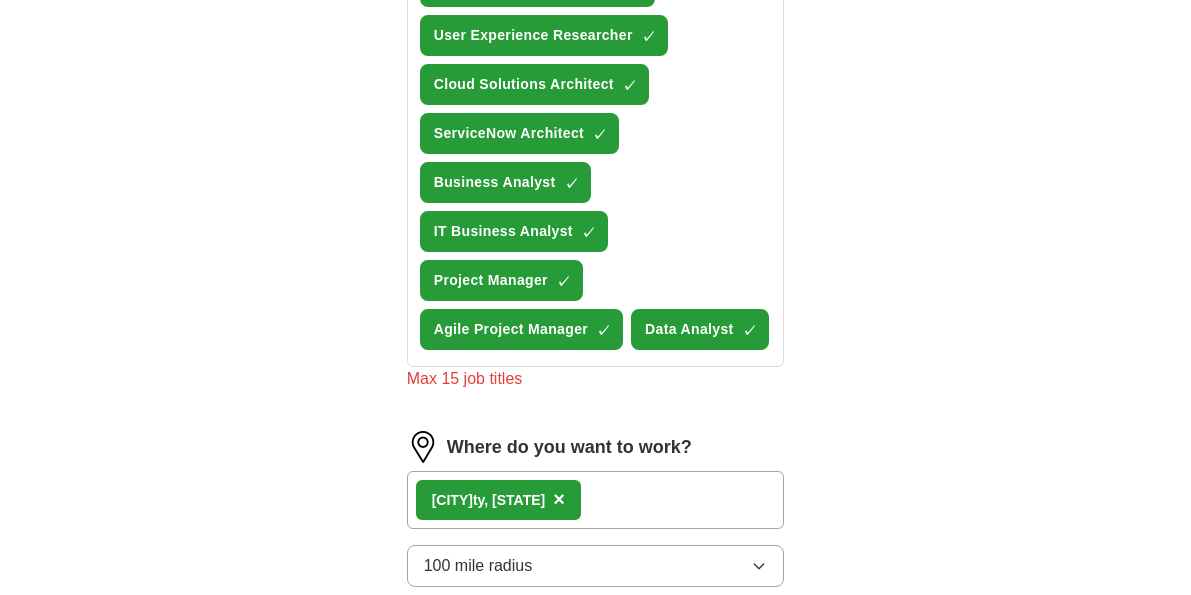 scroll, scrollTop: 1518, scrollLeft: 0, axis: vertical 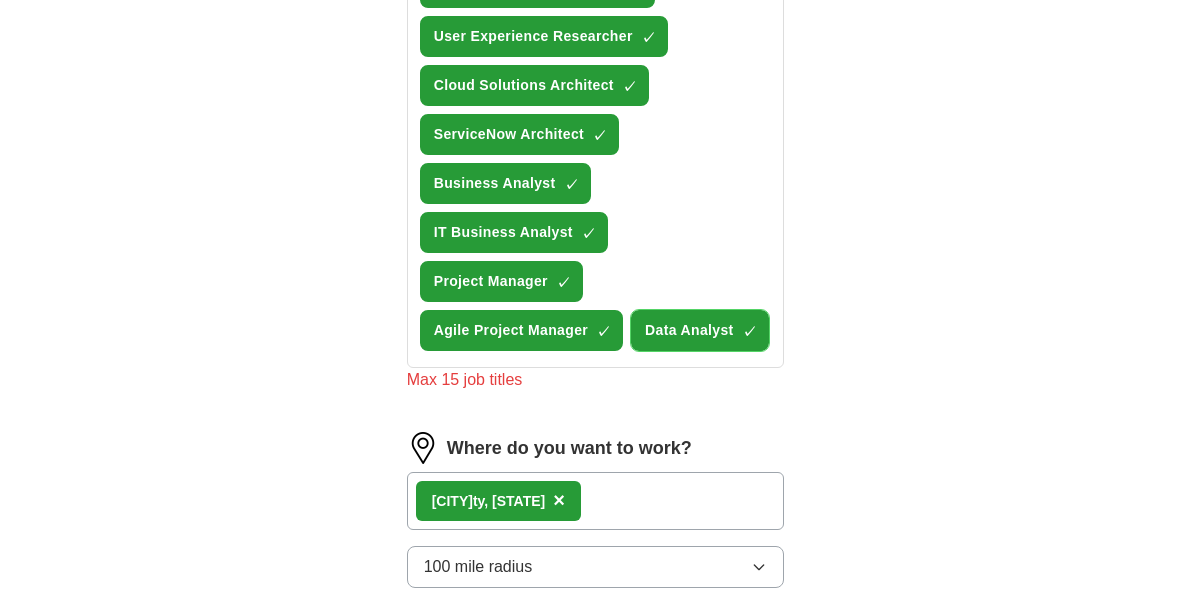 click on "Data Analyst" at bounding box center [689, 330] 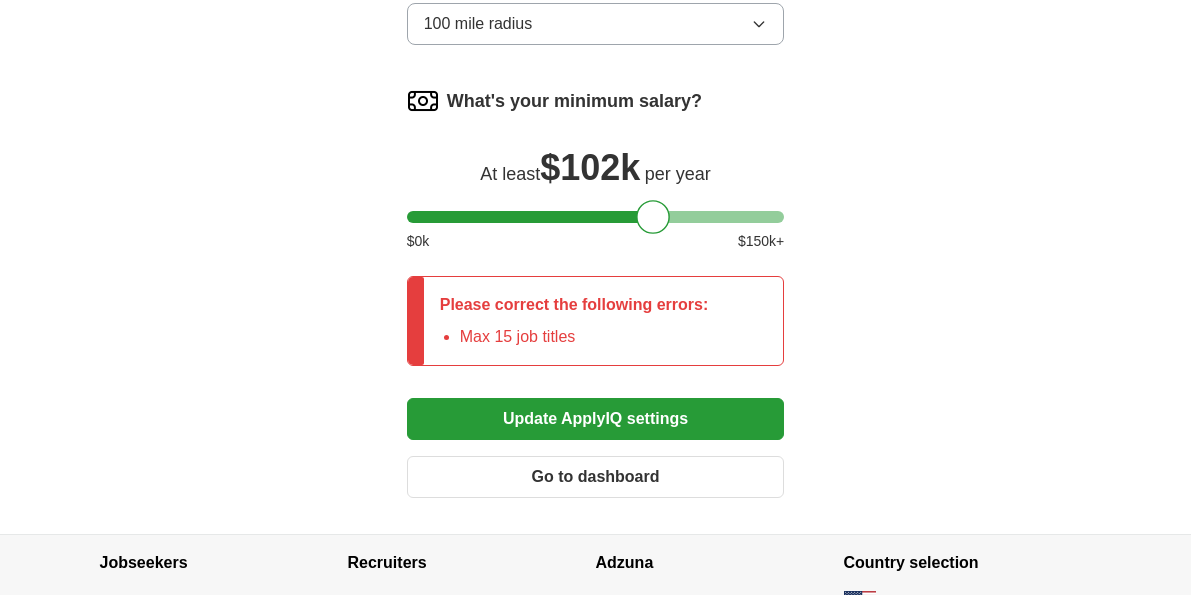scroll, scrollTop: 2078, scrollLeft: 0, axis: vertical 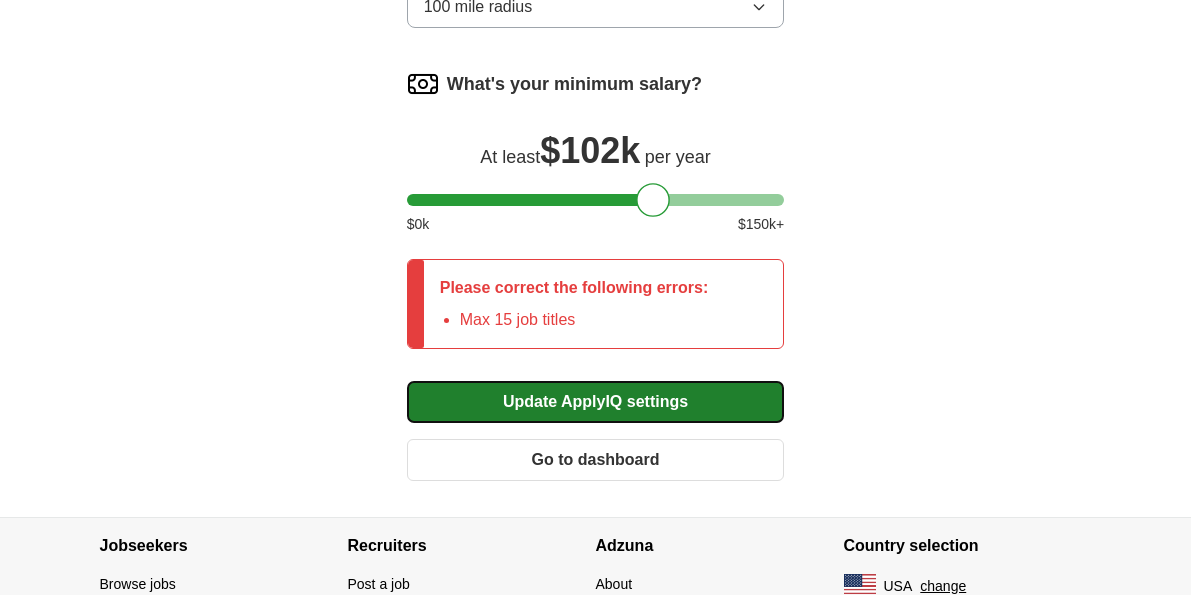click on "Update ApplyIQ settings" at bounding box center (596, 402) 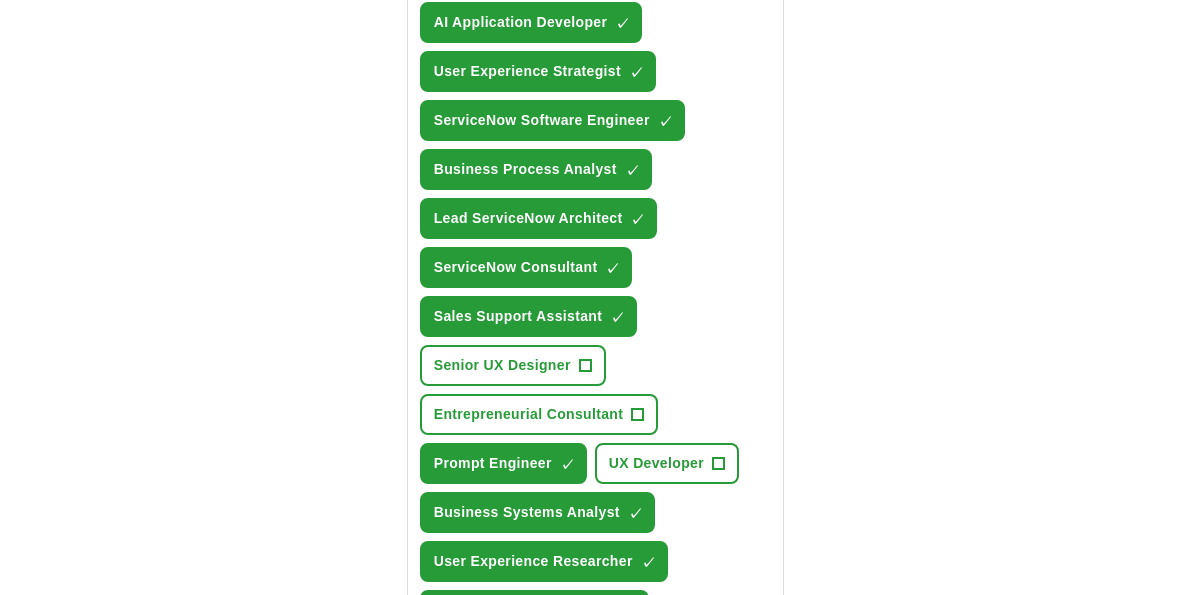 scroll, scrollTop: 990, scrollLeft: 0, axis: vertical 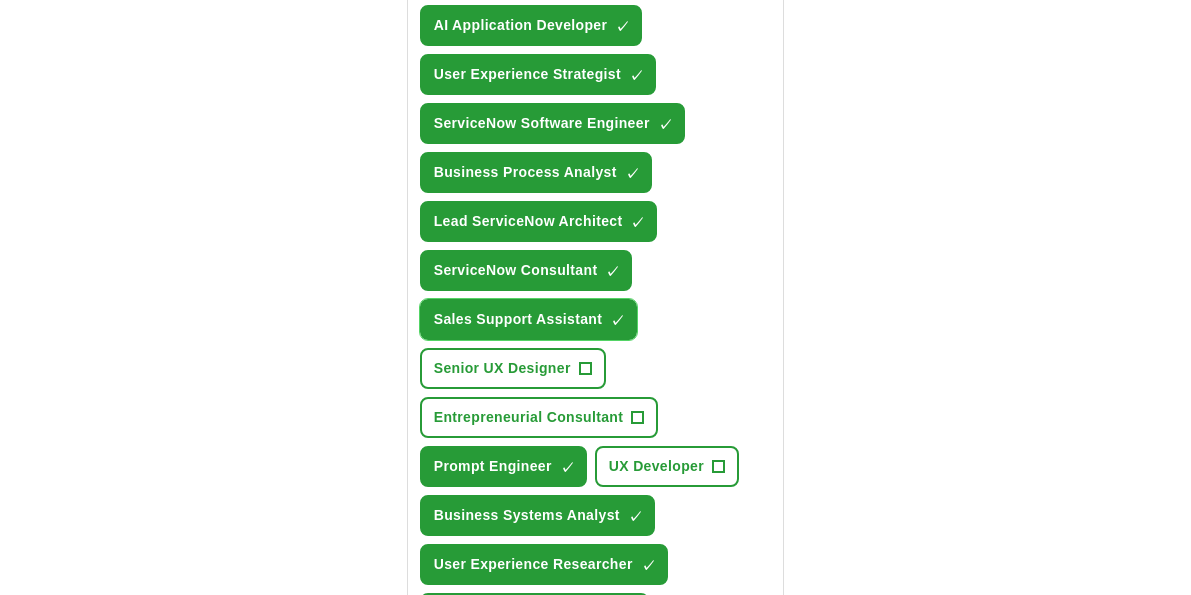 click on "Sales Support Assistant" at bounding box center [518, 319] 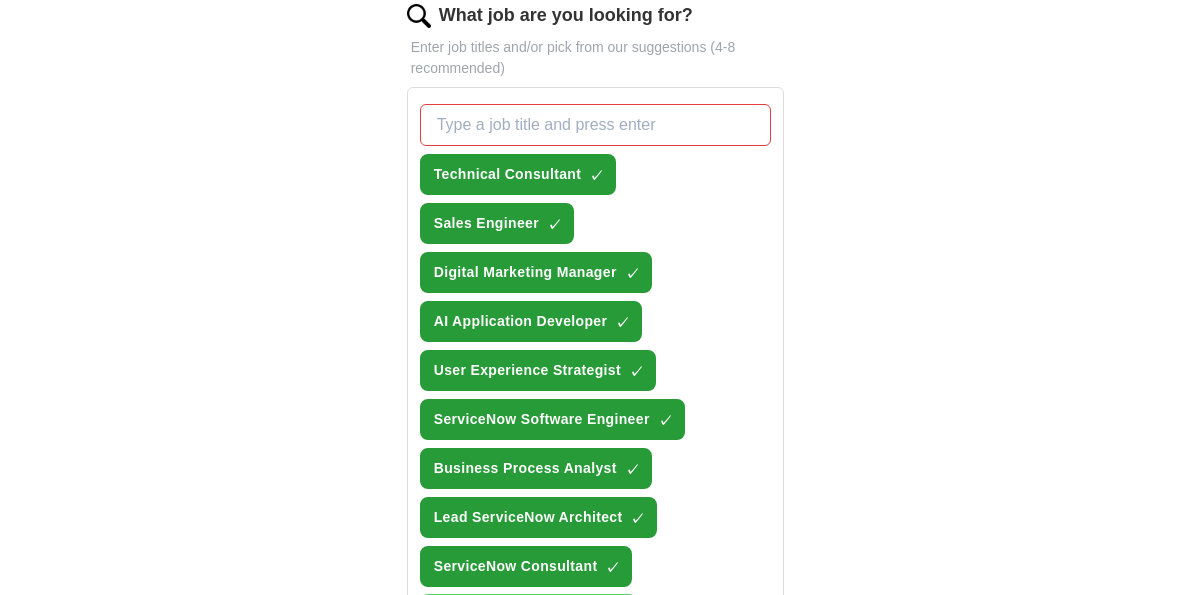 scroll, scrollTop: 690, scrollLeft: 0, axis: vertical 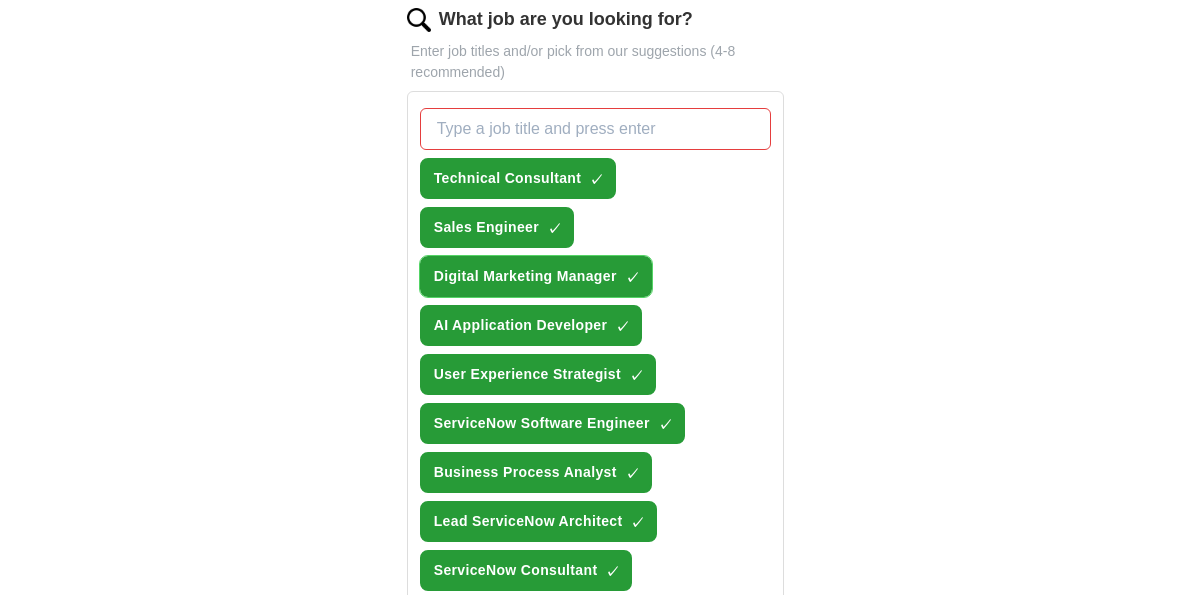 click on "Digital Marketing Manager ✓ ×" at bounding box center [536, 276] 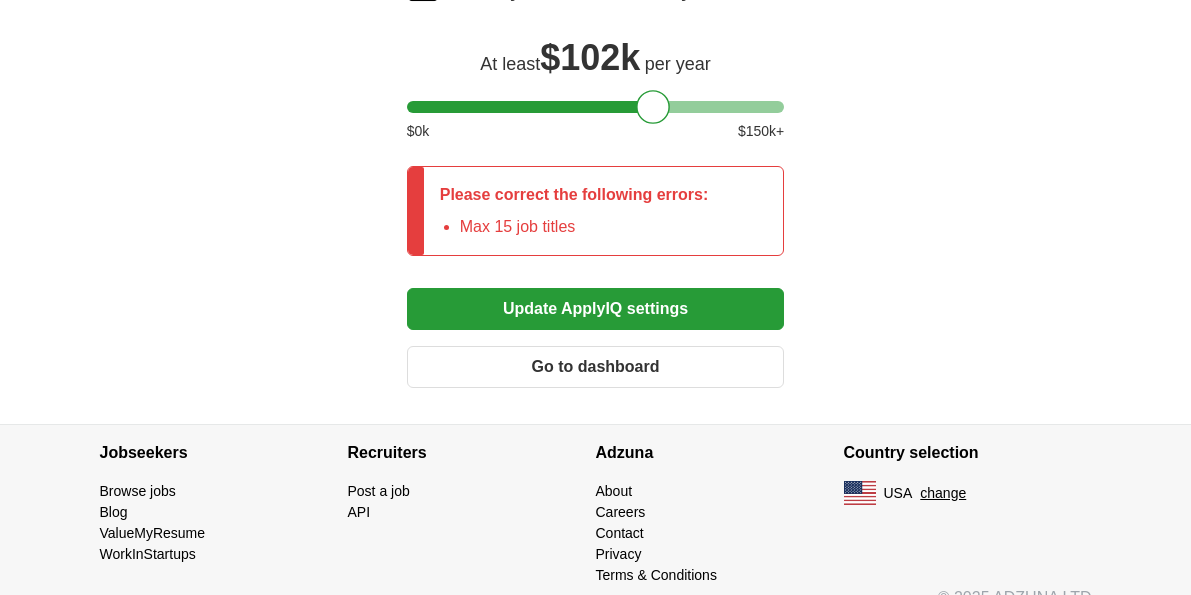 scroll, scrollTop: 2202, scrollLeft: 0, axis: vertical 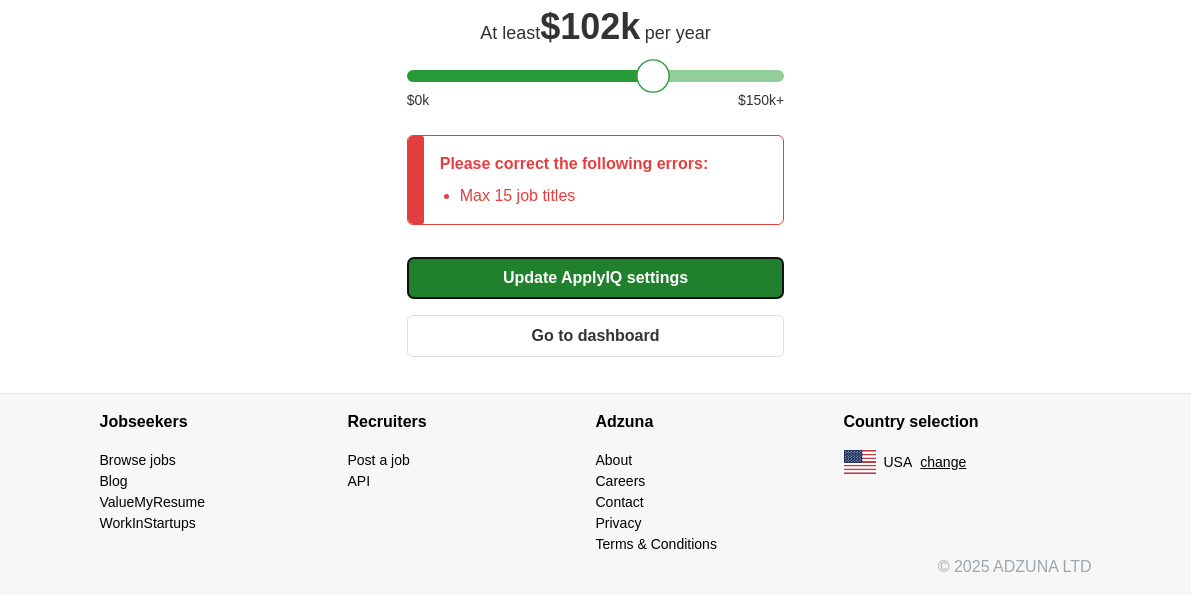 click on "Update ApplyIQ settings" at bounding box center (596, 278) 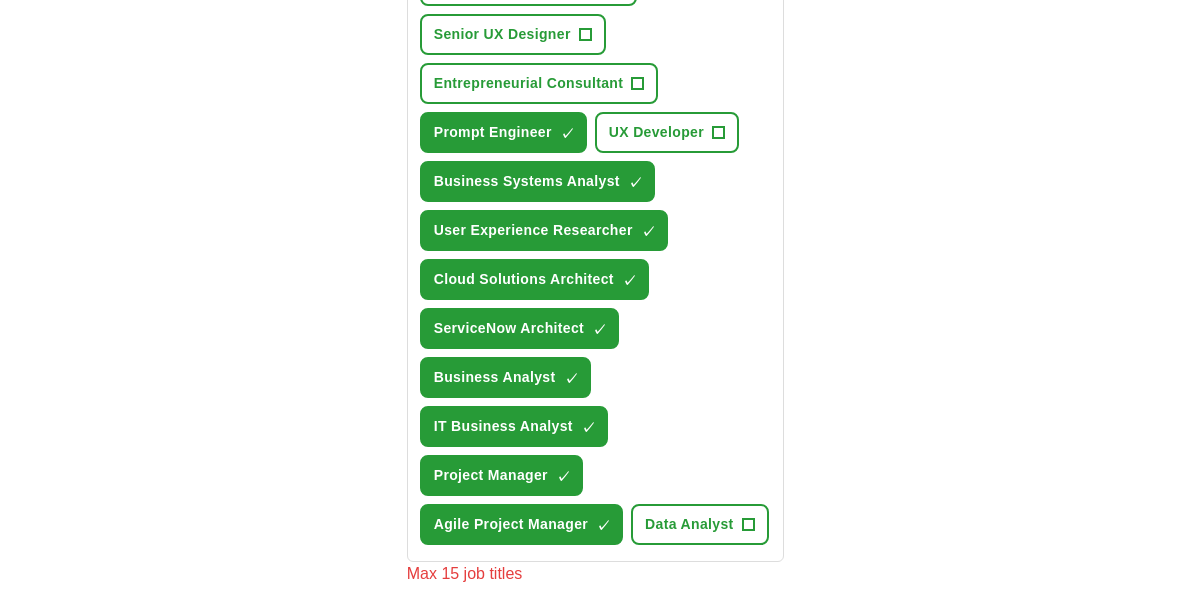 scroll, scrollTop: 1321, scrollLeft: 0, axis: vertical 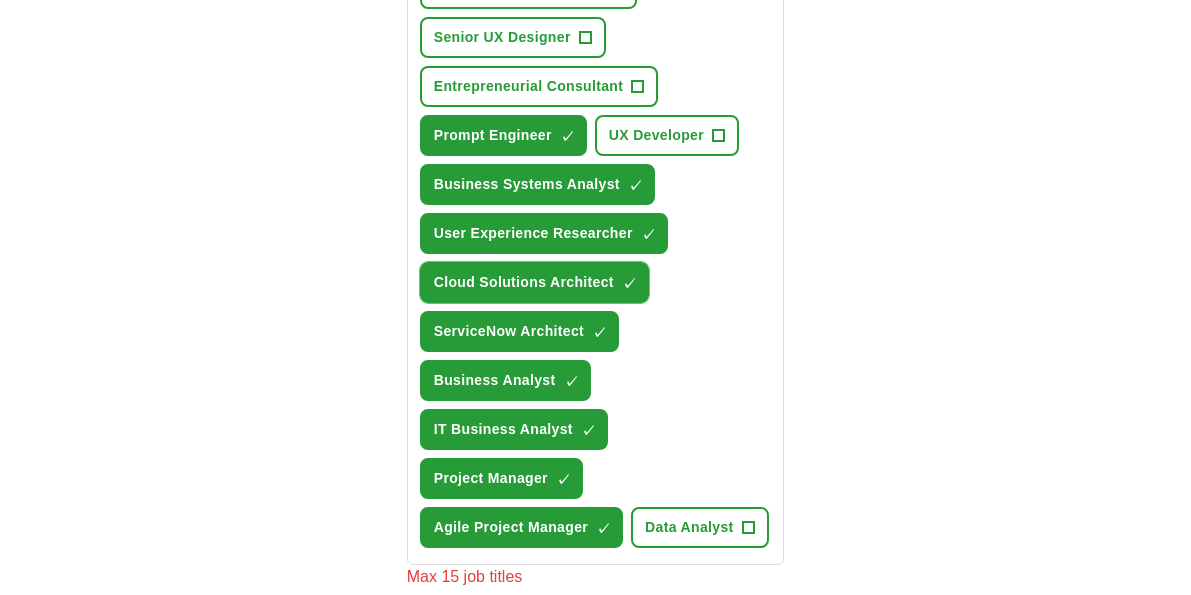 click on "Cloud Solutions Architect" at bounding box center [524, 282] 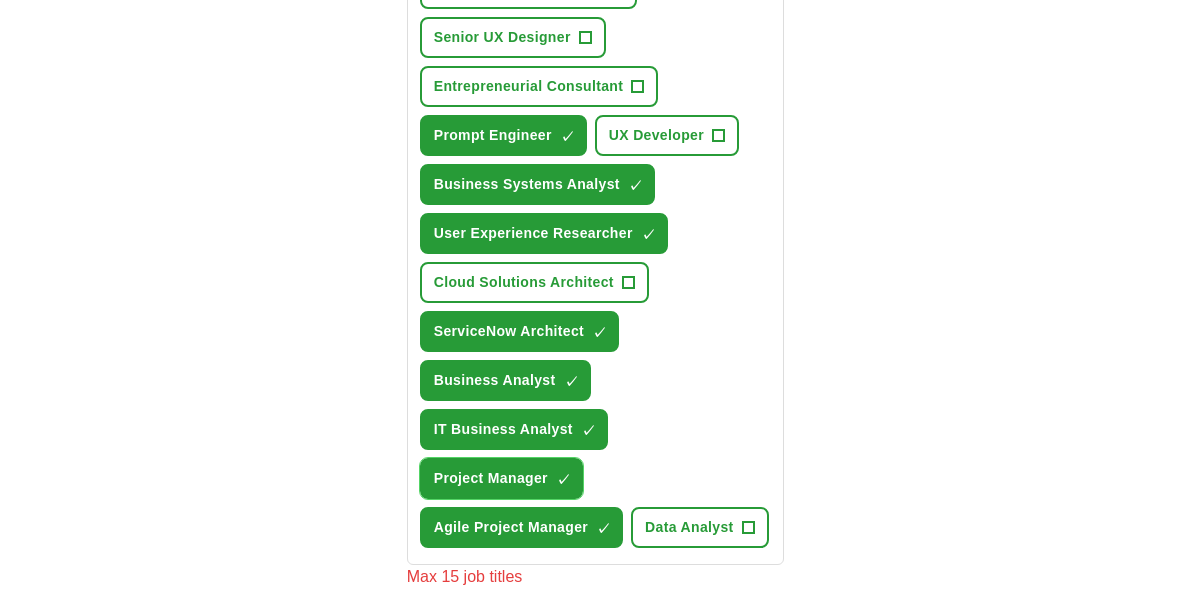 click on "Project Manager" at bounding box center [491, 478] 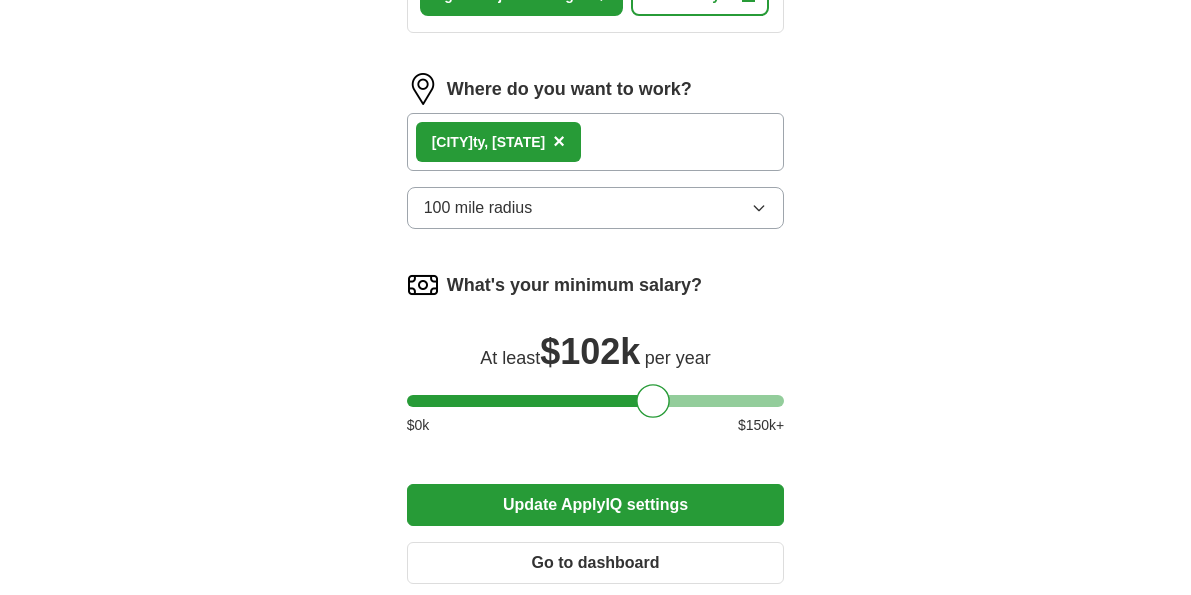 scroll, scrollTop: 1851, scrollLeft: 0, axis: vertical 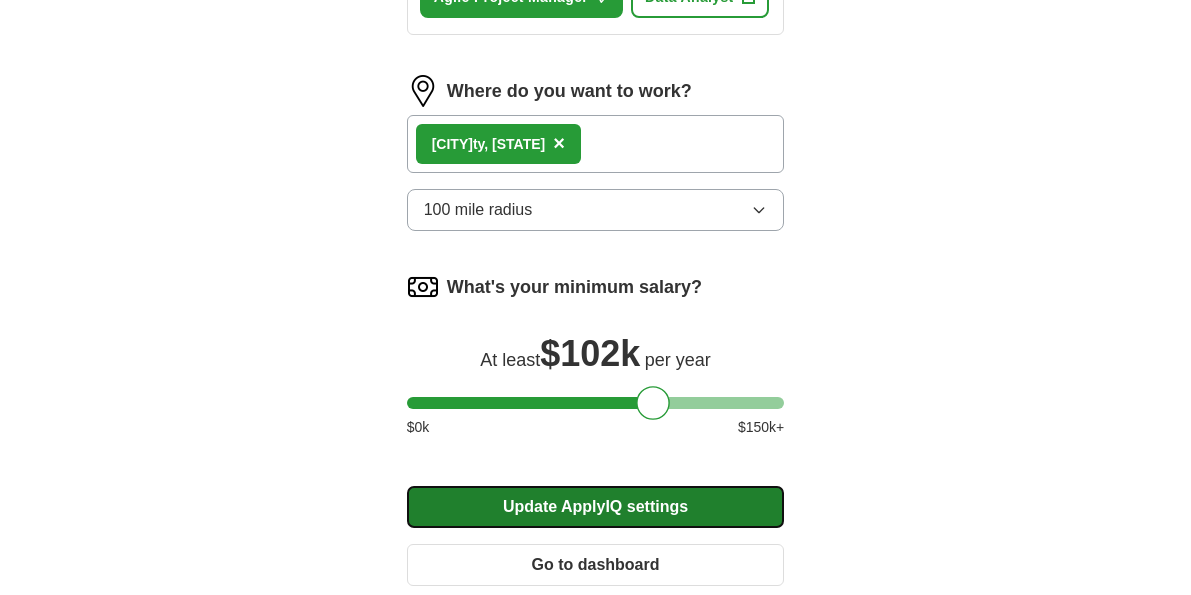 click on "Update ApplyIQ settings" at bounding box center (596, 507) 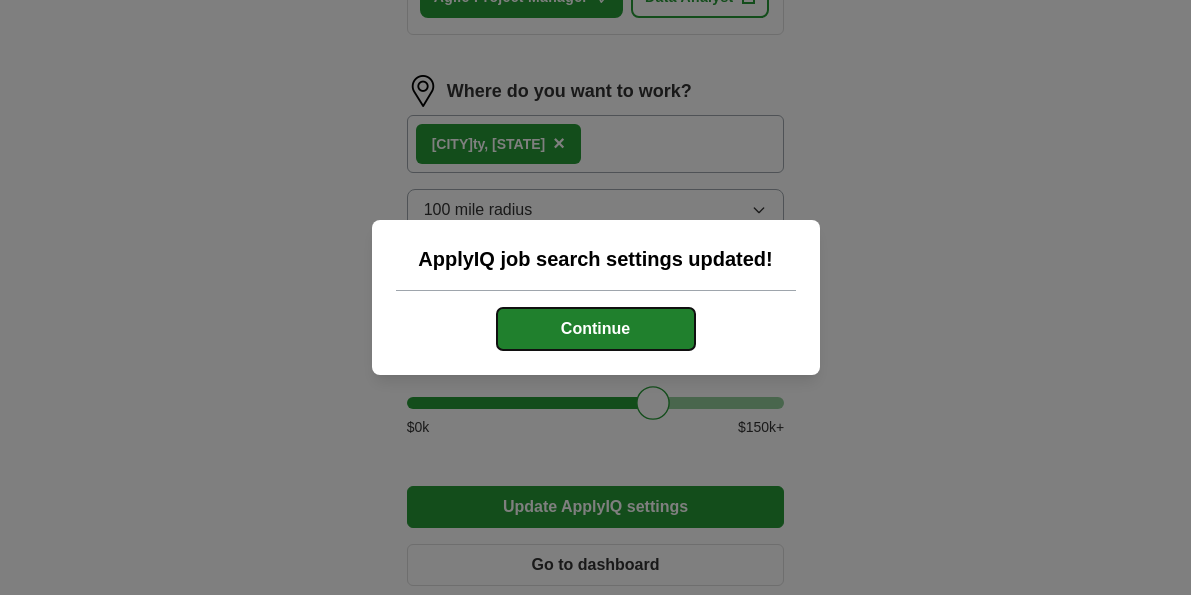 click on "Continue" at bounding box center (596, 329) 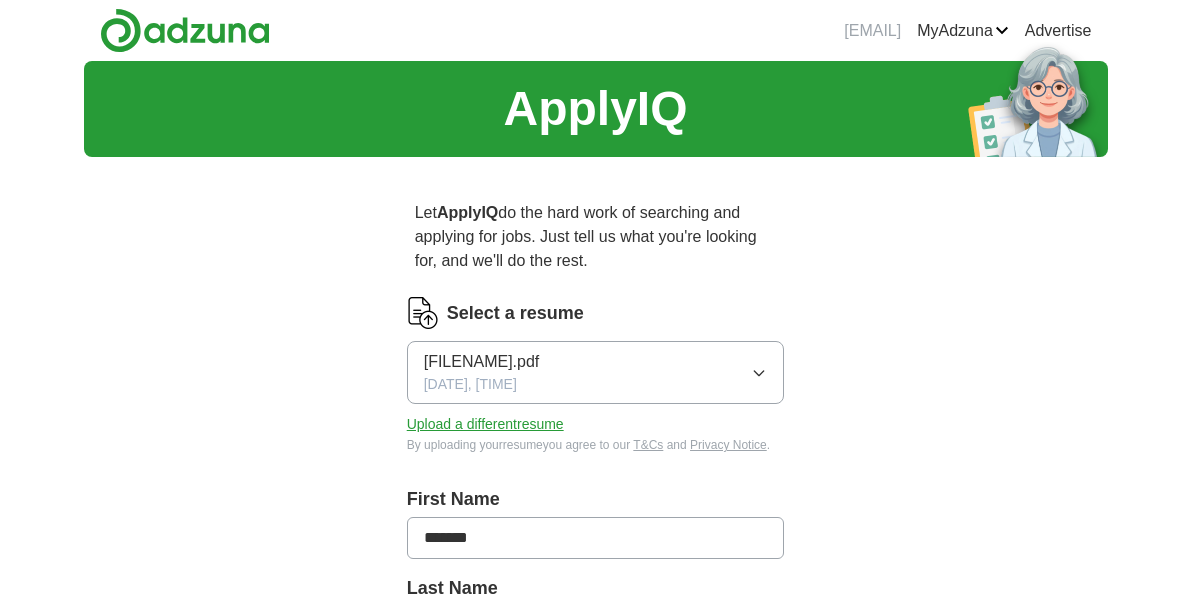 scroll, scrollTop: 0, scrollLeft: 0, axis: both 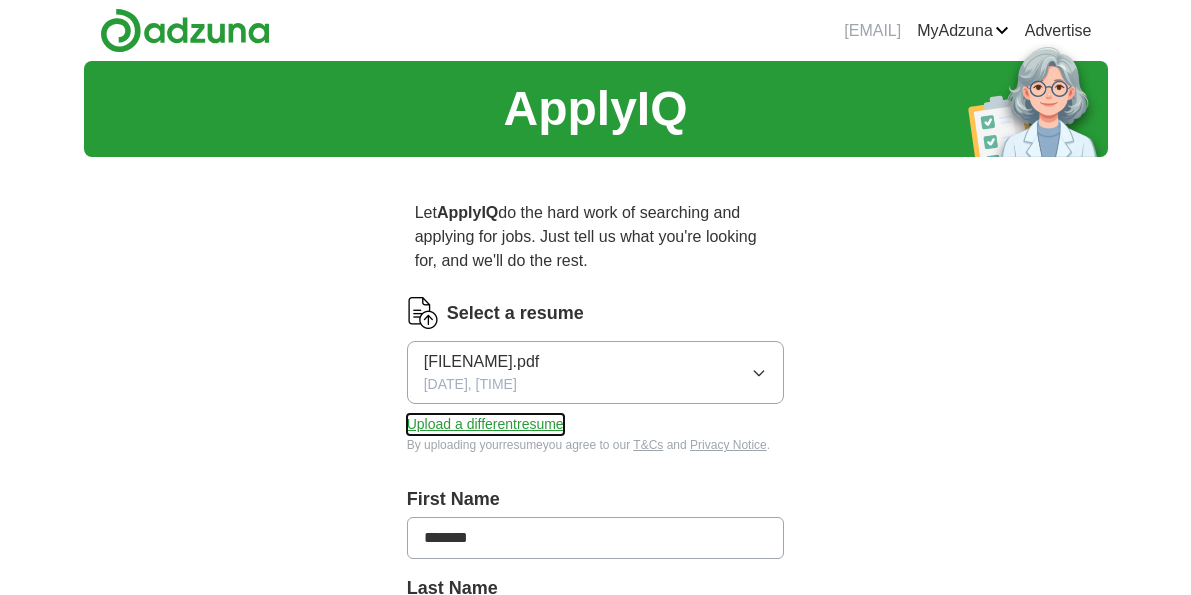 click on "Upload a different  resume" at bounding box center [485, 424] 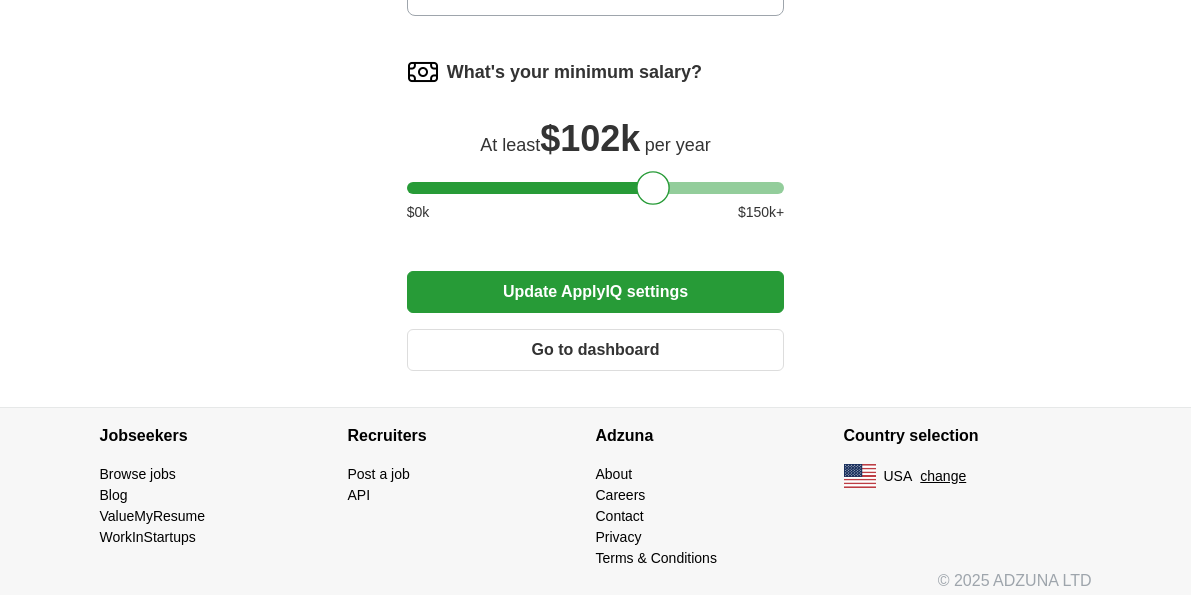 scroll, scrollTop: 1982, scrollLeft: 0, axis: vertical 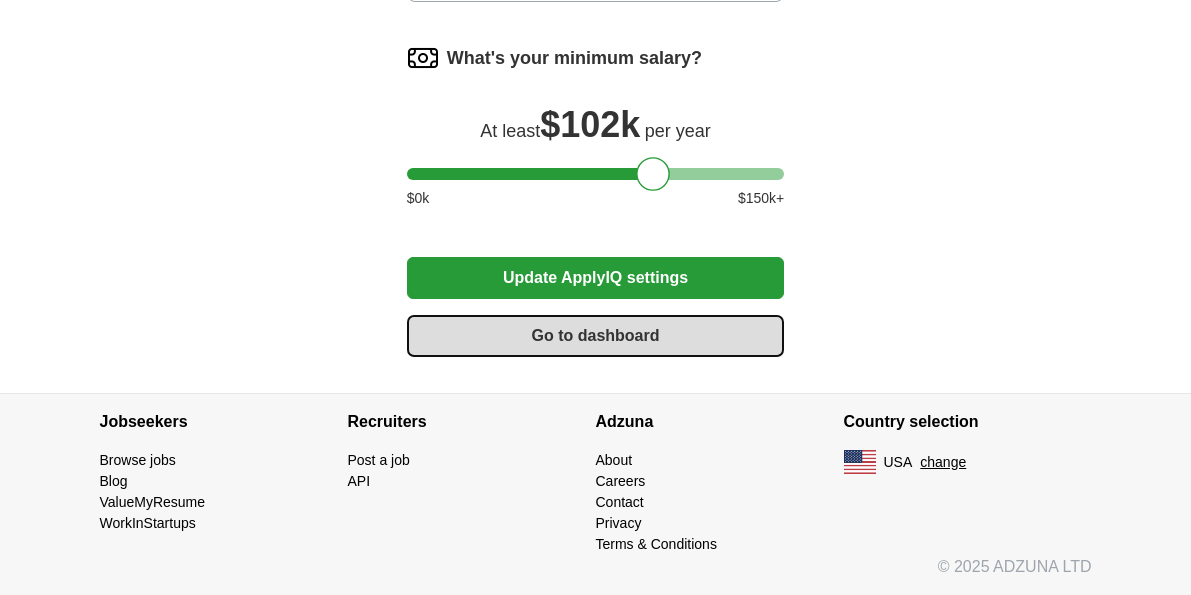 click on "Go to dashboard" at bounding box center (596, 336) 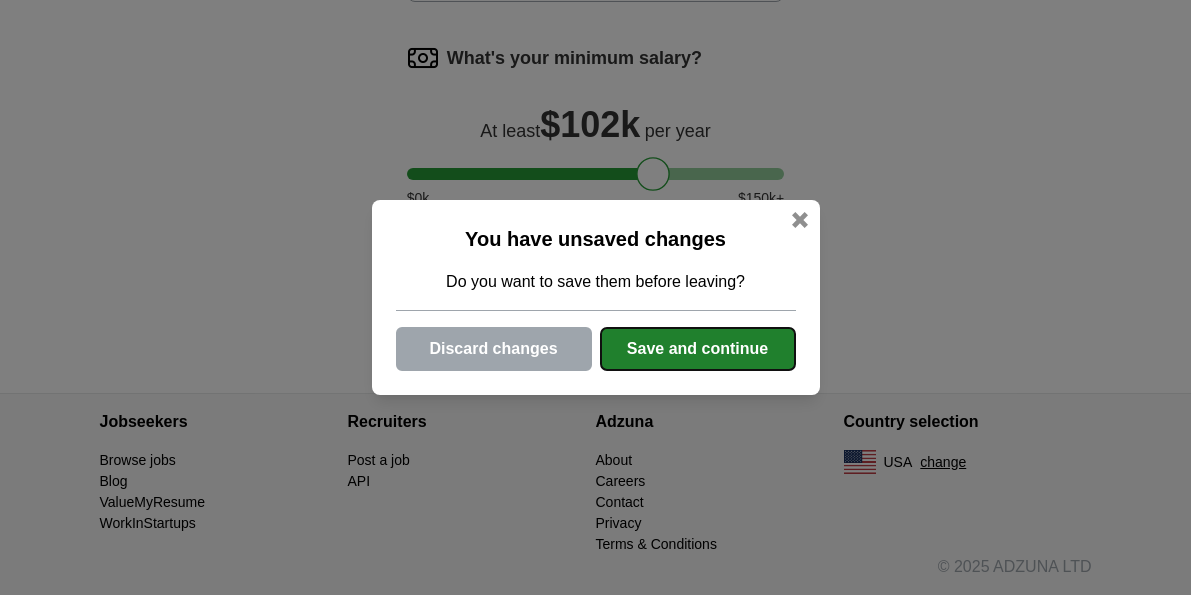 click on "Save and continue" at bounding box center [698, 349] 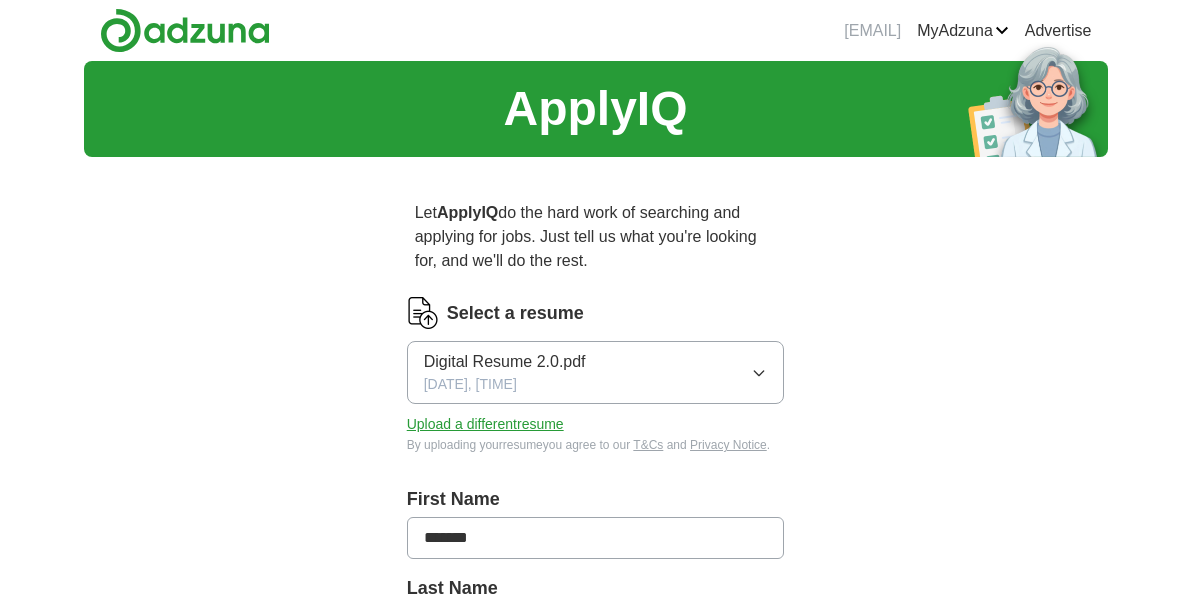 scroll, scrollTop: 0, scrollLeft: 0, axis: both 